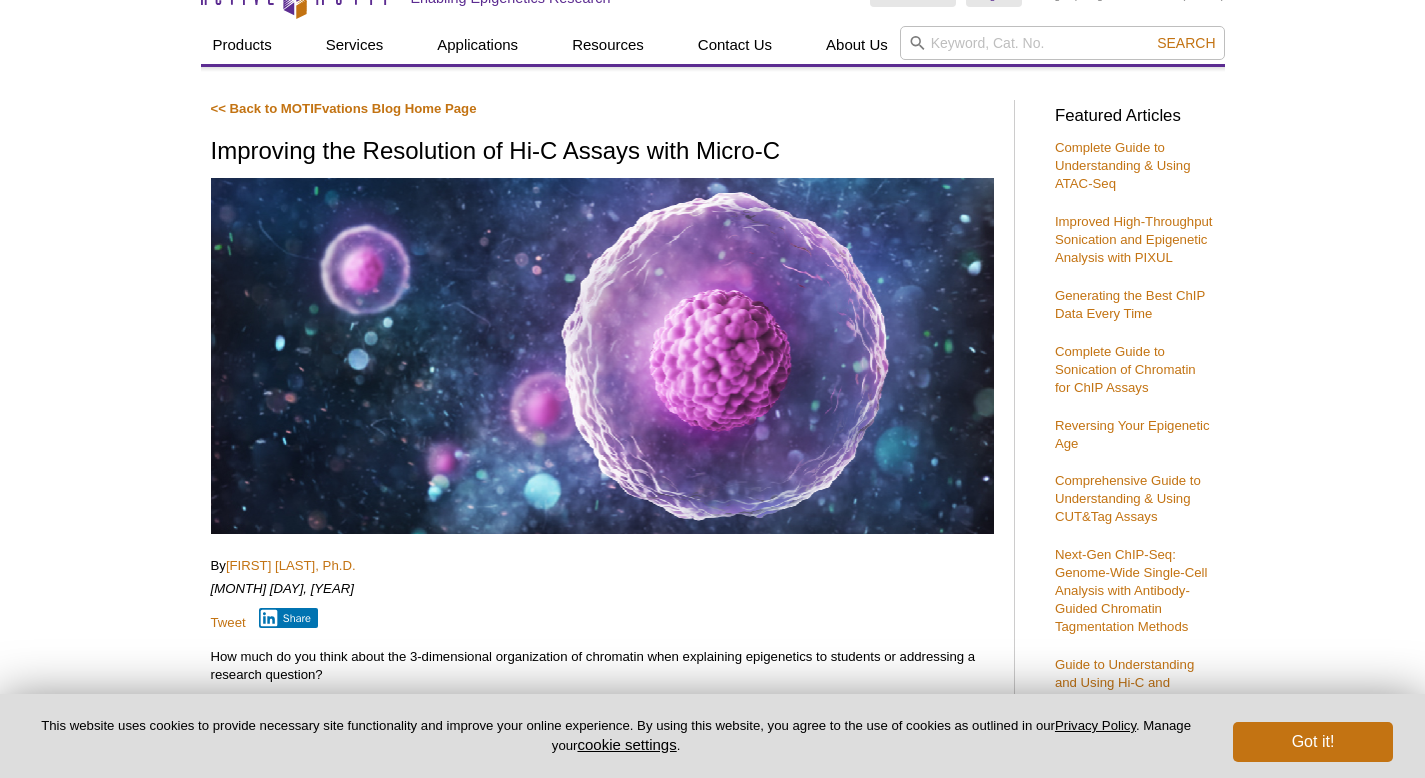scroll, scrollTop: 0, scrollLeft: 0, axis: both 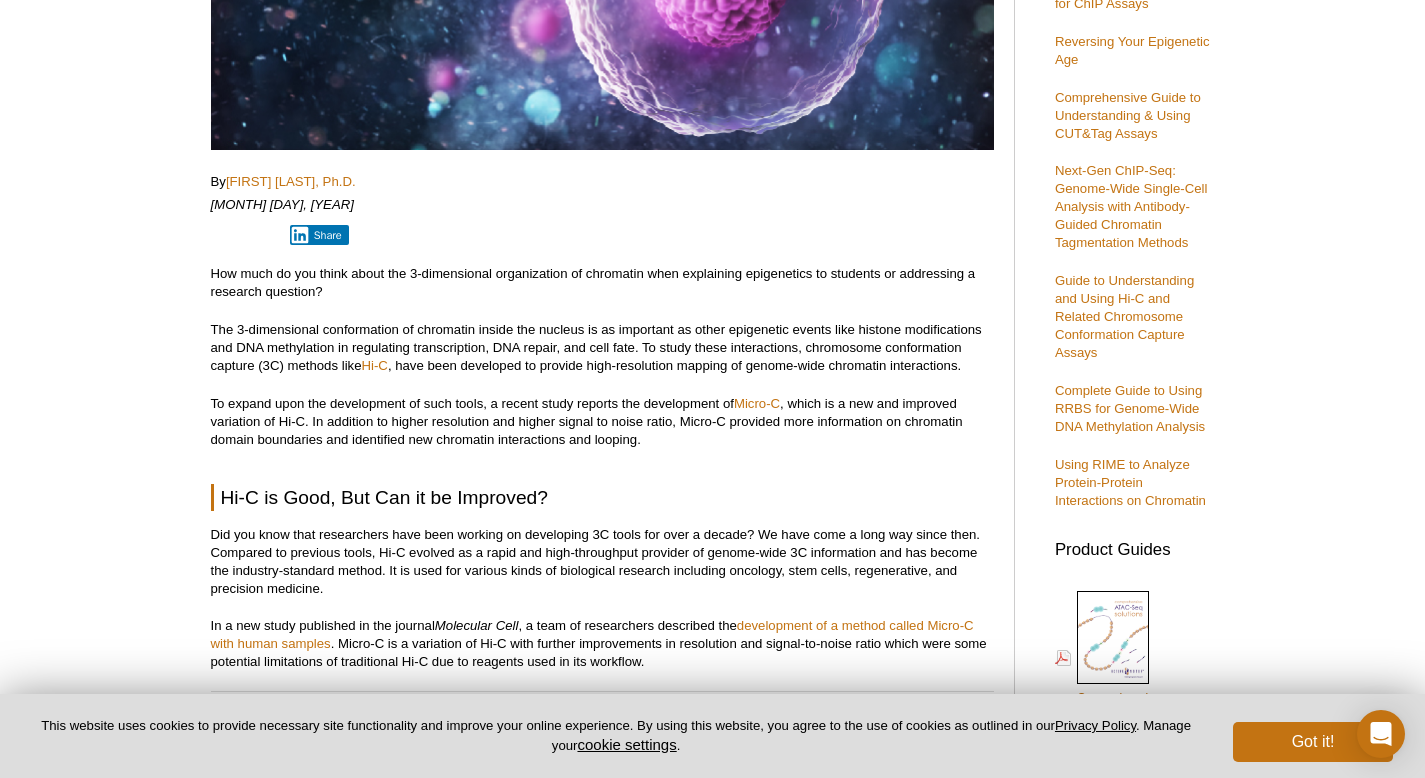 click on "The 3-dimensional conformation of chromatin inside the nucleus is as important as other epigenetic events like histone modifications and DNA methylation in regulating transcription, DNA repair, and cell fate. To study these interactions, chromosome conformation capture (3C) methods like  Hi-C , have been developed to provide high-resolution mapping of genome-wide chromatin interactions." at bounding box center [602, 348] 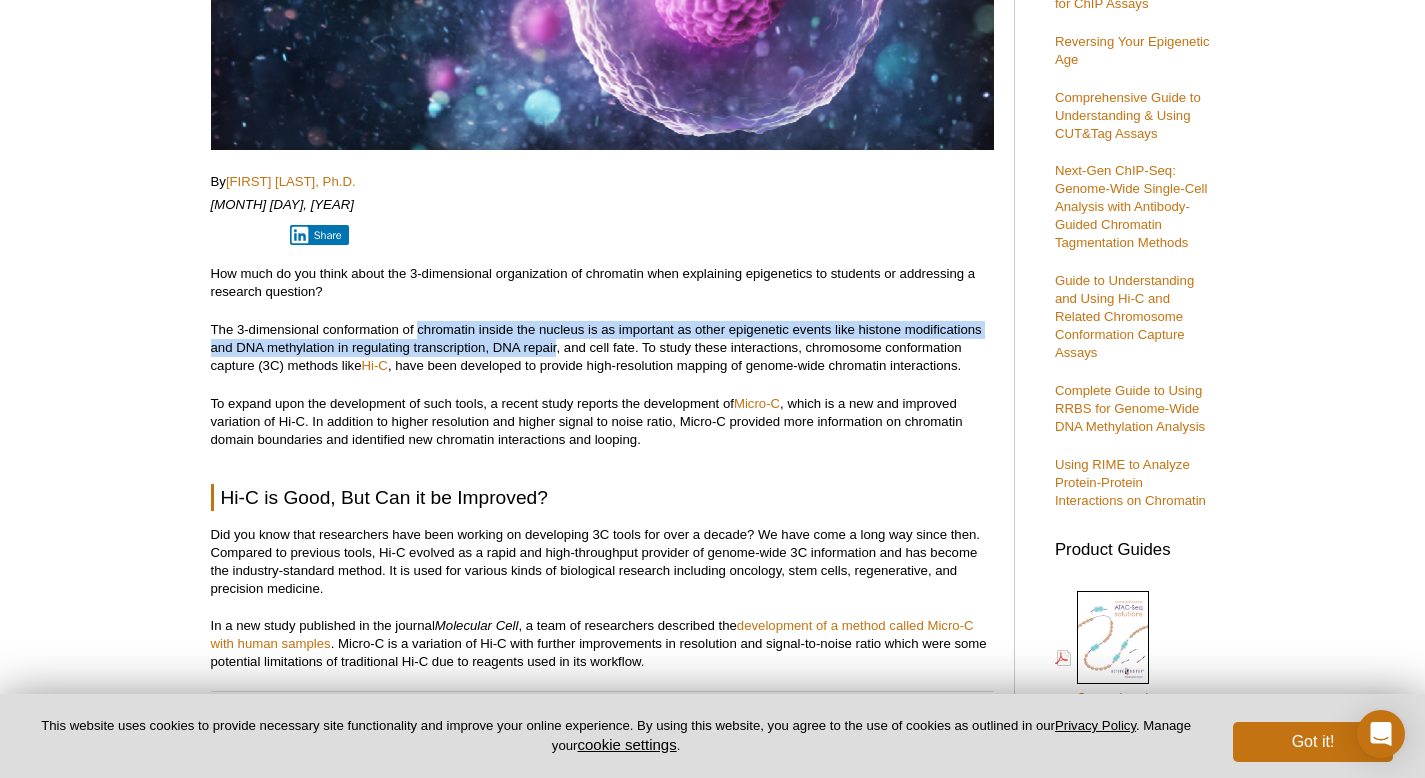 drag, startPoint x: 439, startPoint y: 336, endPoint x: 554, endPoint y: 339, distance: 115.03912 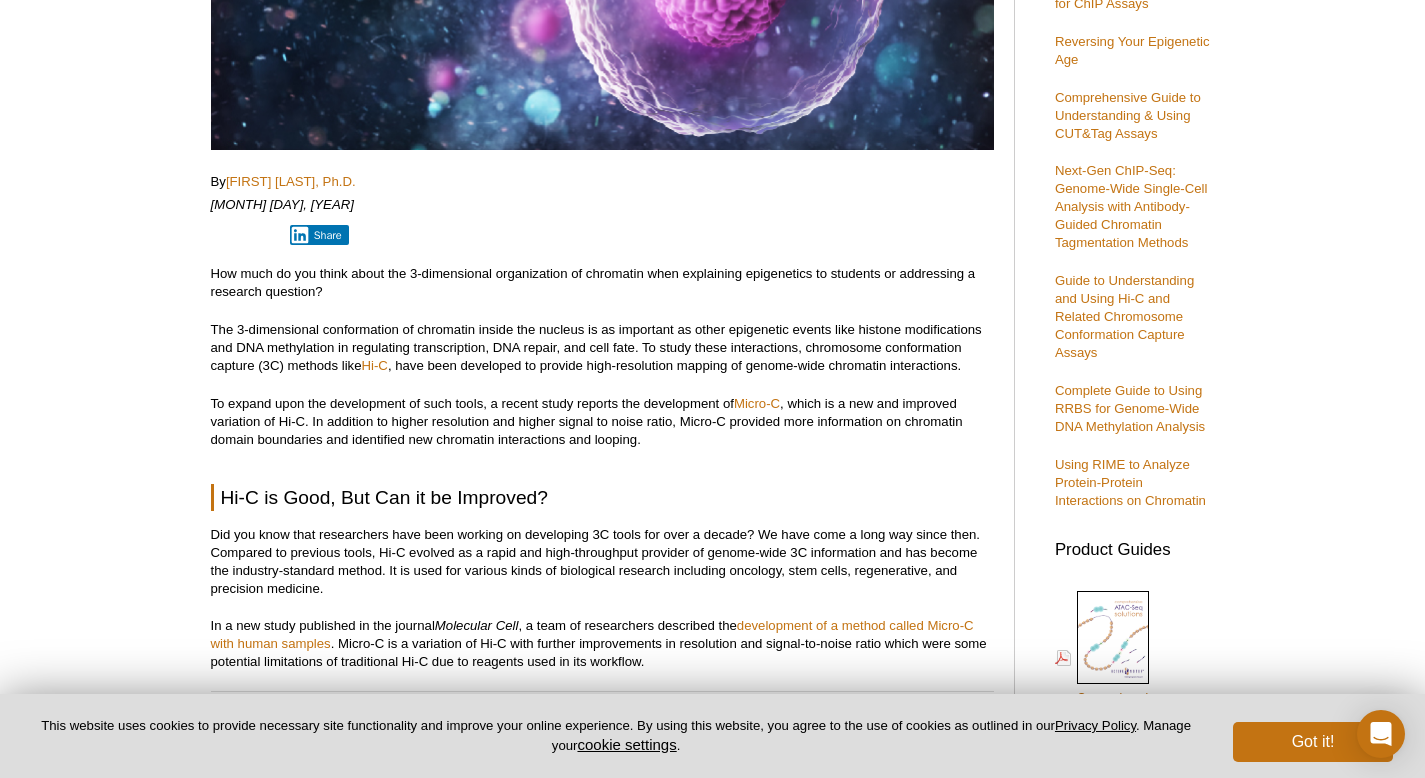 click on "The 3-dimensional conformation of chromatin inside the nucleus is as important as other epigenetic events like histone modifications and DNA methylation in regulating transcription, DNA repair, and cell fate. To study these interactions, chromosome conformation capture (3C) methods like  Hi-C , have been developed to provide high-resolution mapping of genome-wide chromatin interactions." at bounding box center [602, 348] 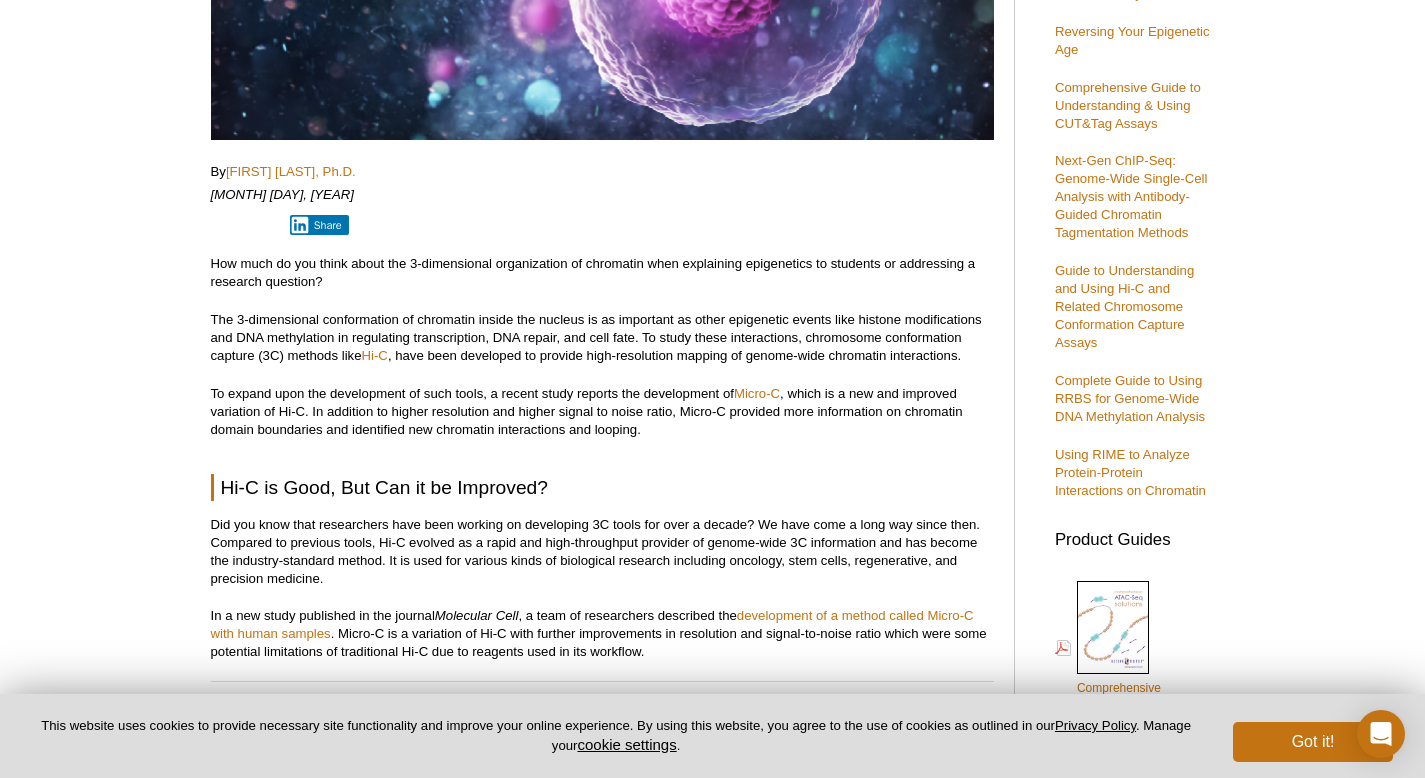 scroll, scrollTop: 469, scrollLeft: 0, axis: vertical 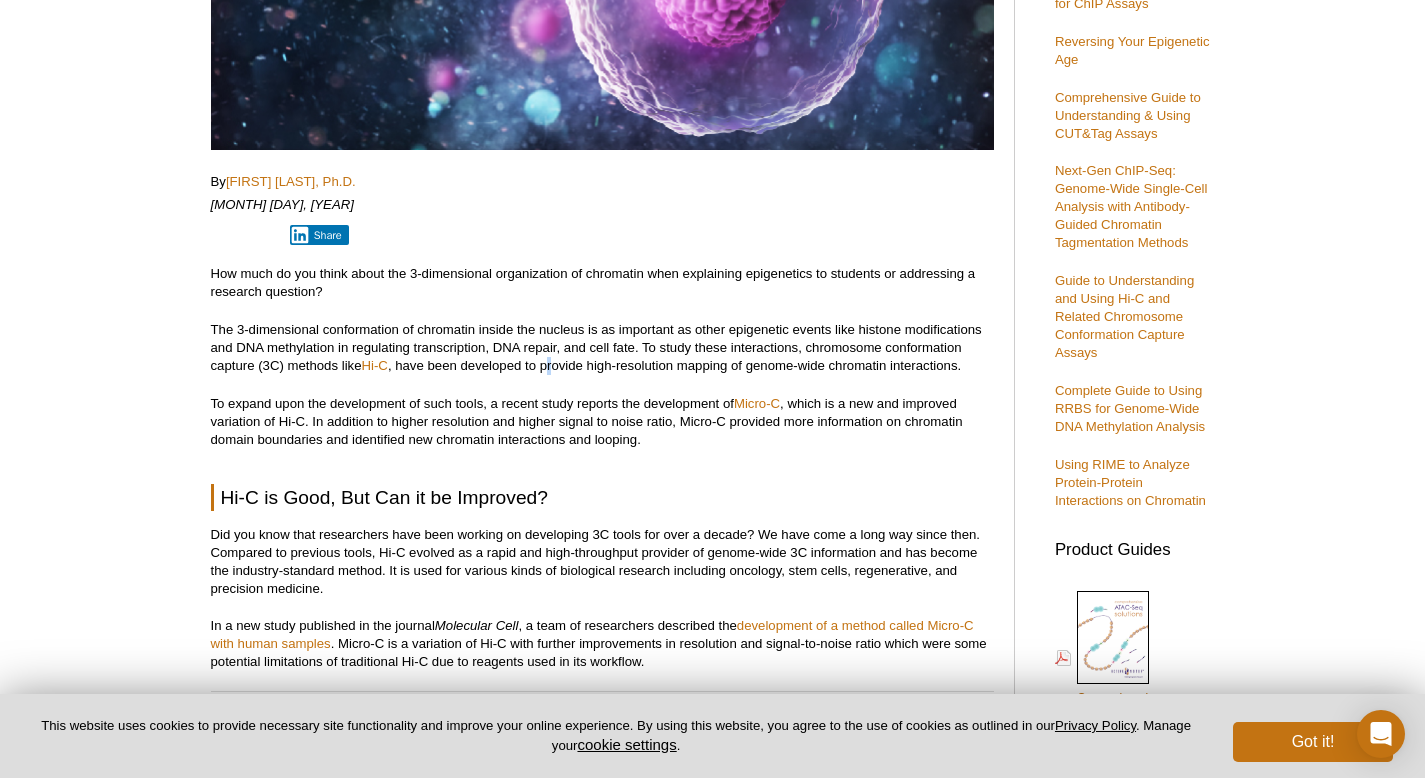drag, startPoint x: 552, startPoint y: 358, endPoint x: 597, endPoint y: 359, distance: 45.01111 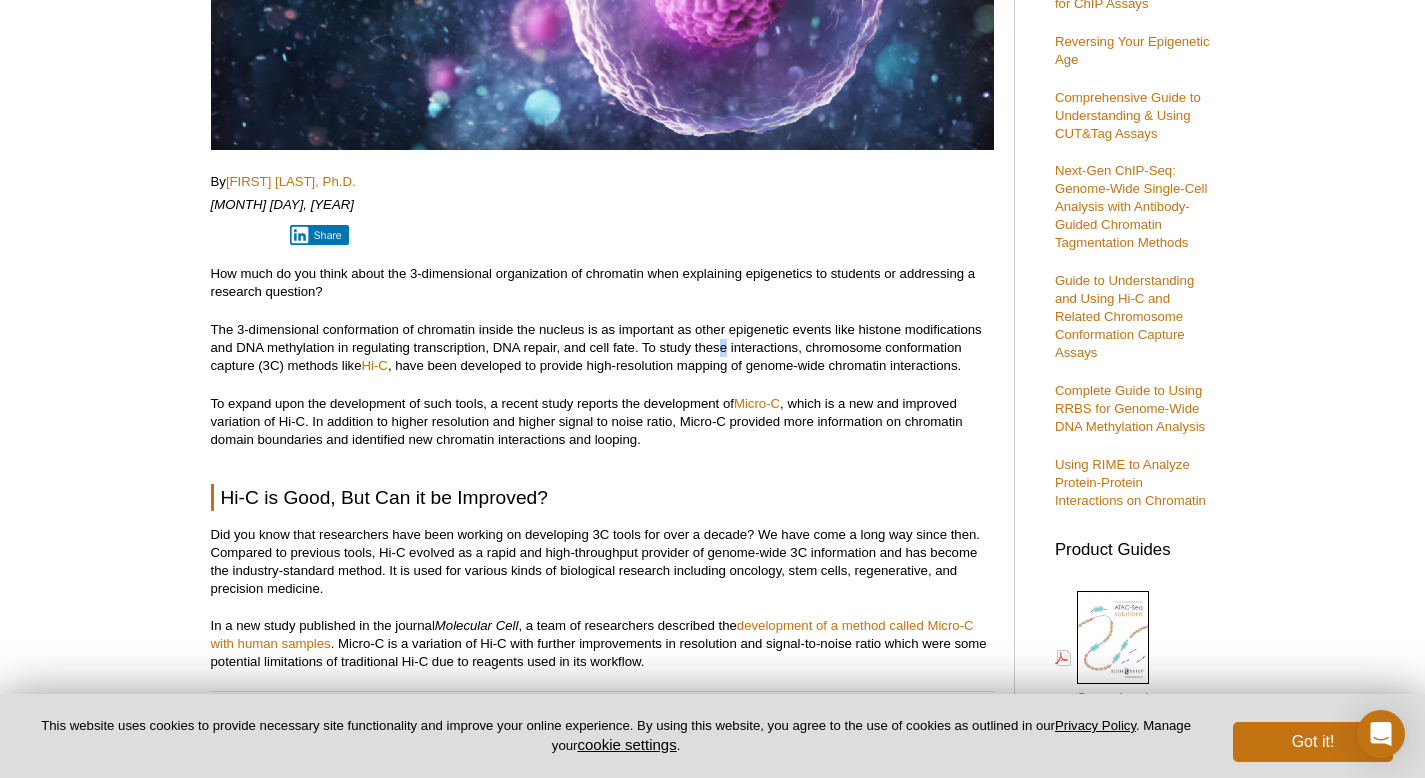 click on "The 3-dimensional conformation of chromatin inside the nucleus is as important as other epigenetic events like histone modifications and DNA methylation in regulating transcription, DNA repair, and cell fate. To study these interactions, chromosome conformation capture (3C) methods like  Hi-C , have been developed to provide high-resolution mapping of genome-wide chromatin interactions." at bounding box center (602, 348) 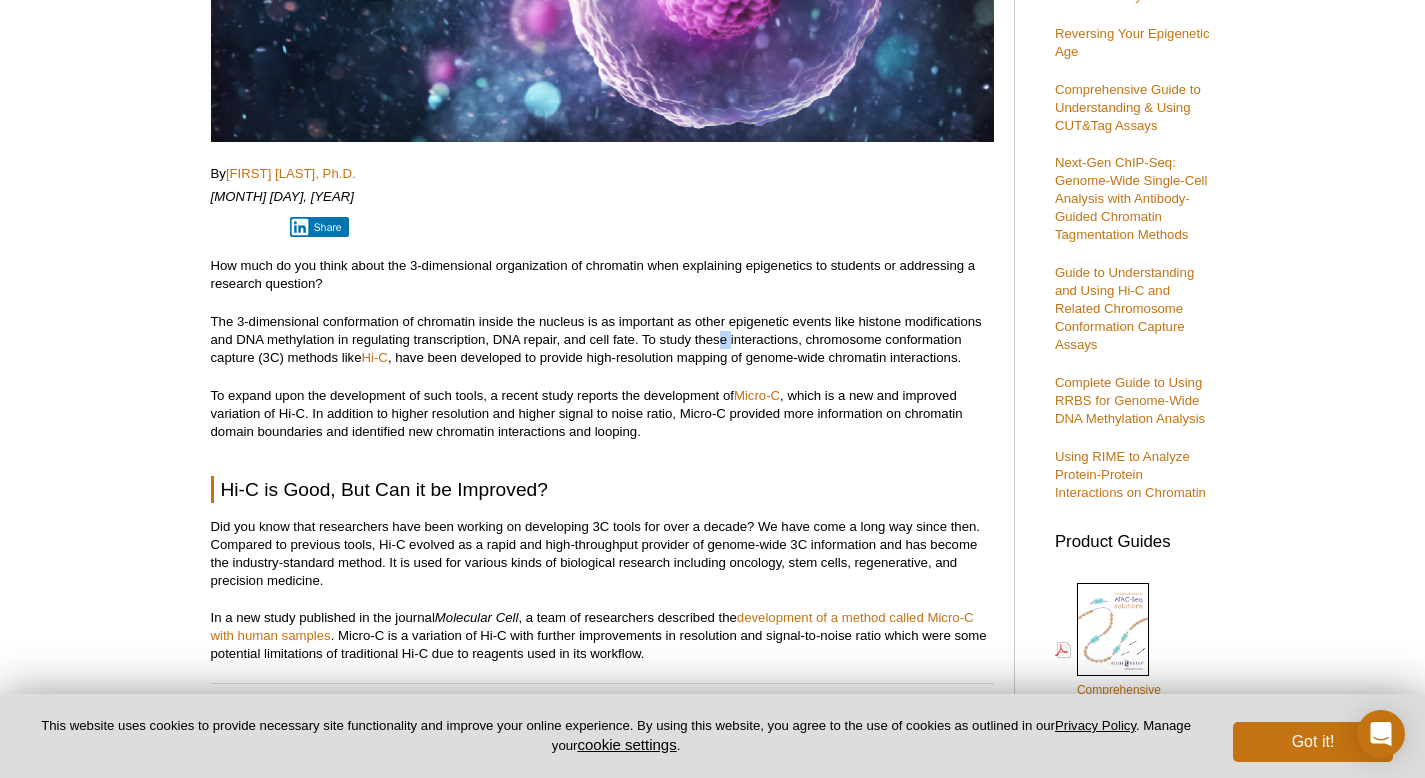 scroll, scrollTop: 516, scrollLeft: 0, axis: vertical 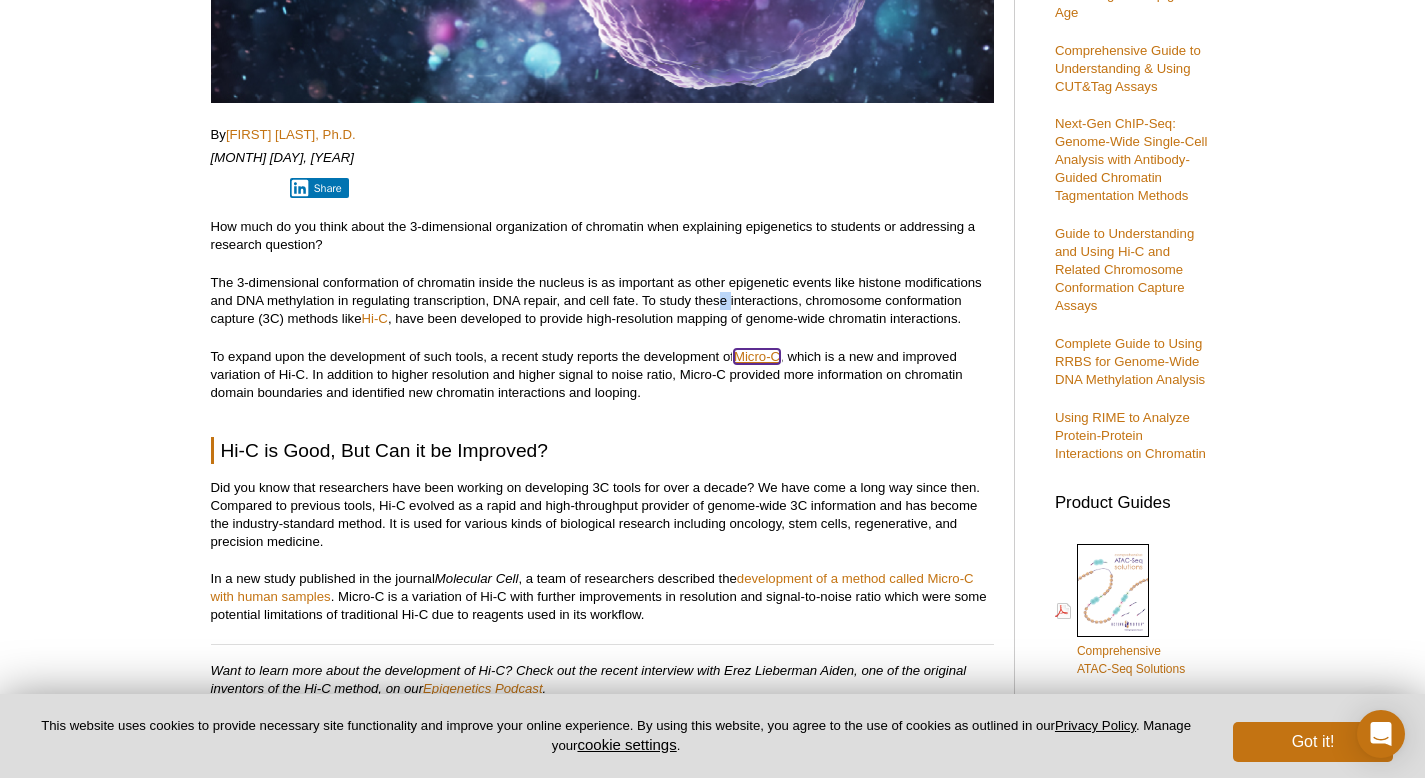 click on "Micro-C" at bounding box center [757, 356] 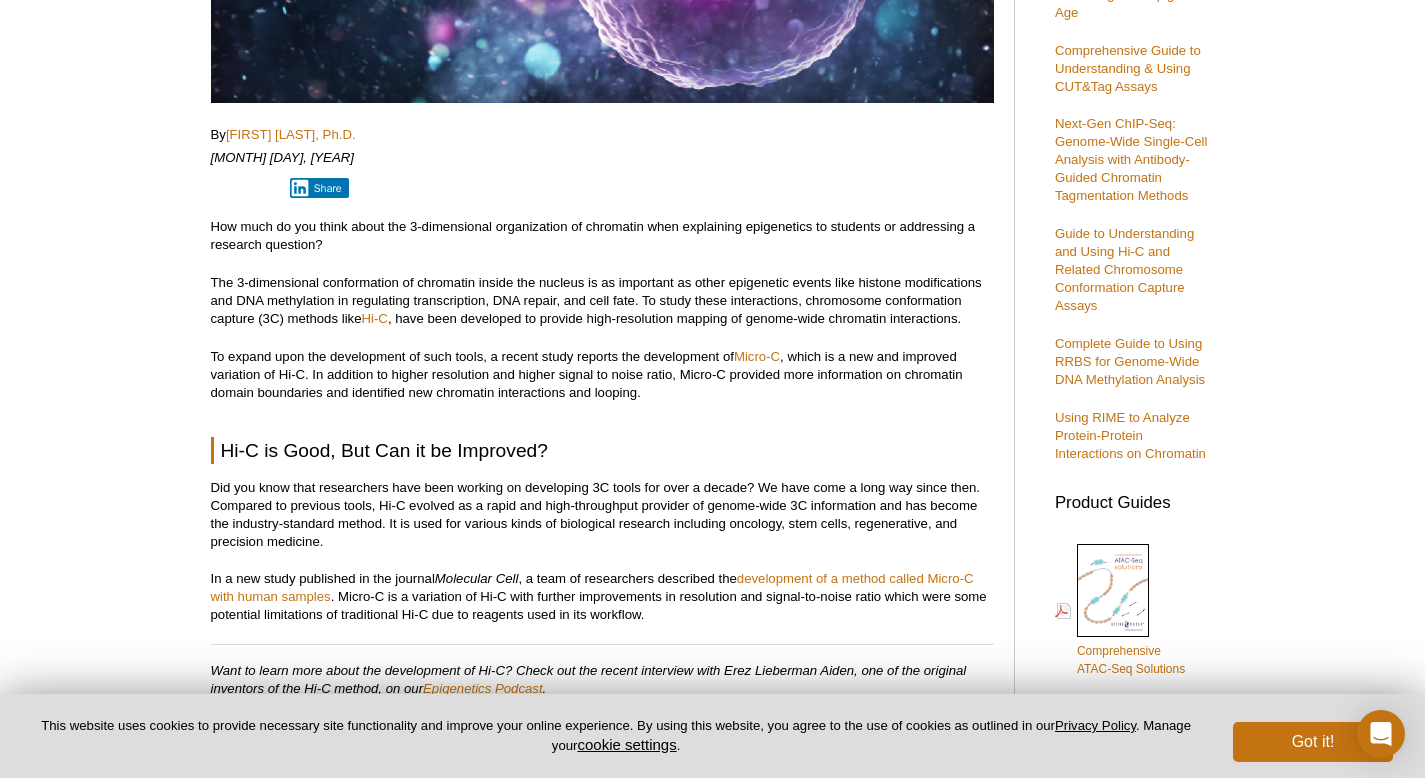 click on "<< Back to MOTIFvations Blog Home Page
Improving the Resolution of Hi-C Assays with Micro-C
By  [FIRST] [LAST], Ph.D.
[MONTH] [DAY], [YEAR]
Share
How much do you think about the 3-dimensional organization of chromatin when explaining epigenetics to students or addressing a research question?
The 3-dimensional conformation of chromatin inside the nucleus is as important as other epigenetic events like histone modifications and DNA methylation in regulating transcription, DNA repair, and cell fate. To study these interactions, chromosome conformation capture (3C) methods like  Hi-C , have been developed to provide high-resolution mapping of genome-wide chromatin interactions.
To expand upon the development of such tools, a recent study reports the development of  Micro-C
Hi-C is Good, But Can it be Improved?
In a new study published in the journal  Molecular Cell , a team of researchers described the
Epigenetics Podcast ." at bounding box center (602, 1289) 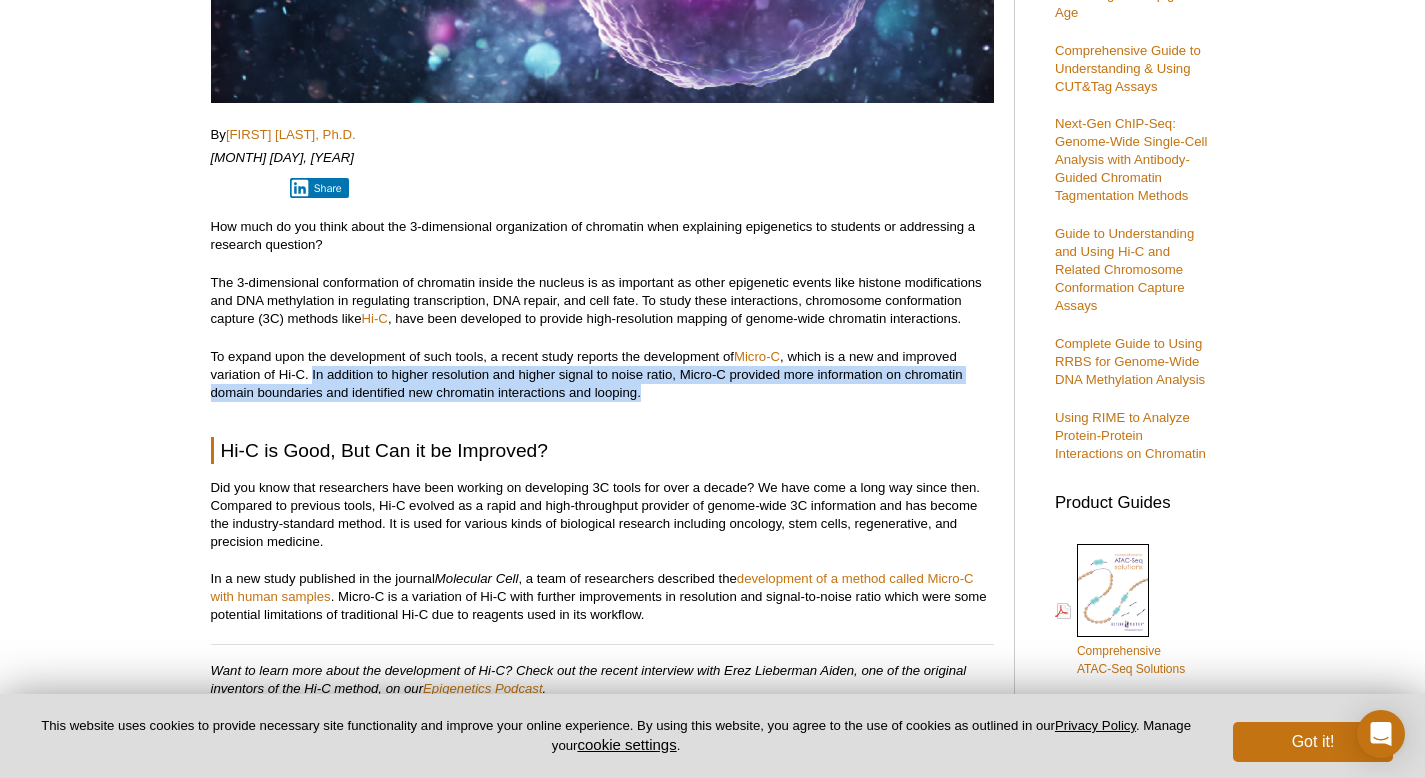 drag, startPoint x: 658, startPoint y: 392, endPoint x: 312, endPoint y: 377, distance: 346.32498 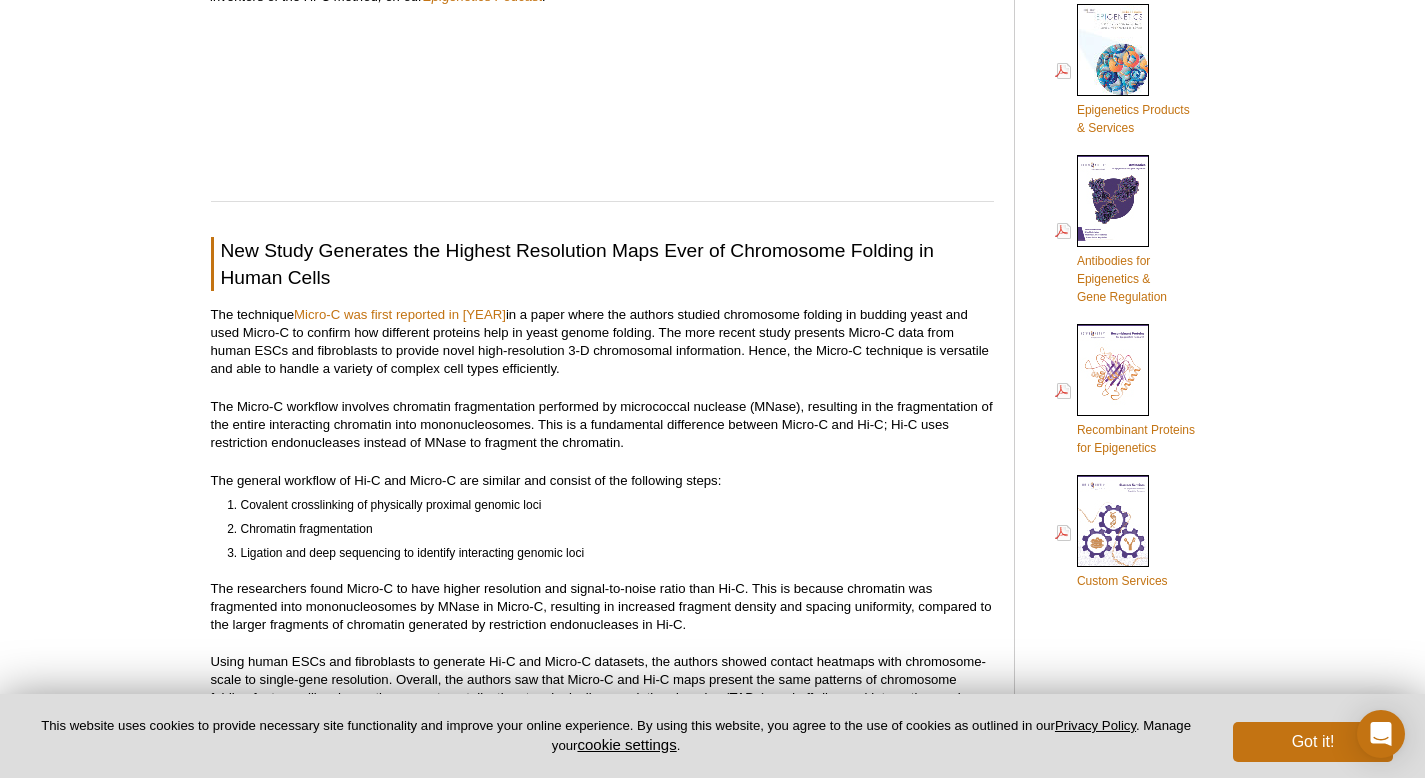 scroll, scrollTop: 1214, scrollLeft: 0, axis: vertical 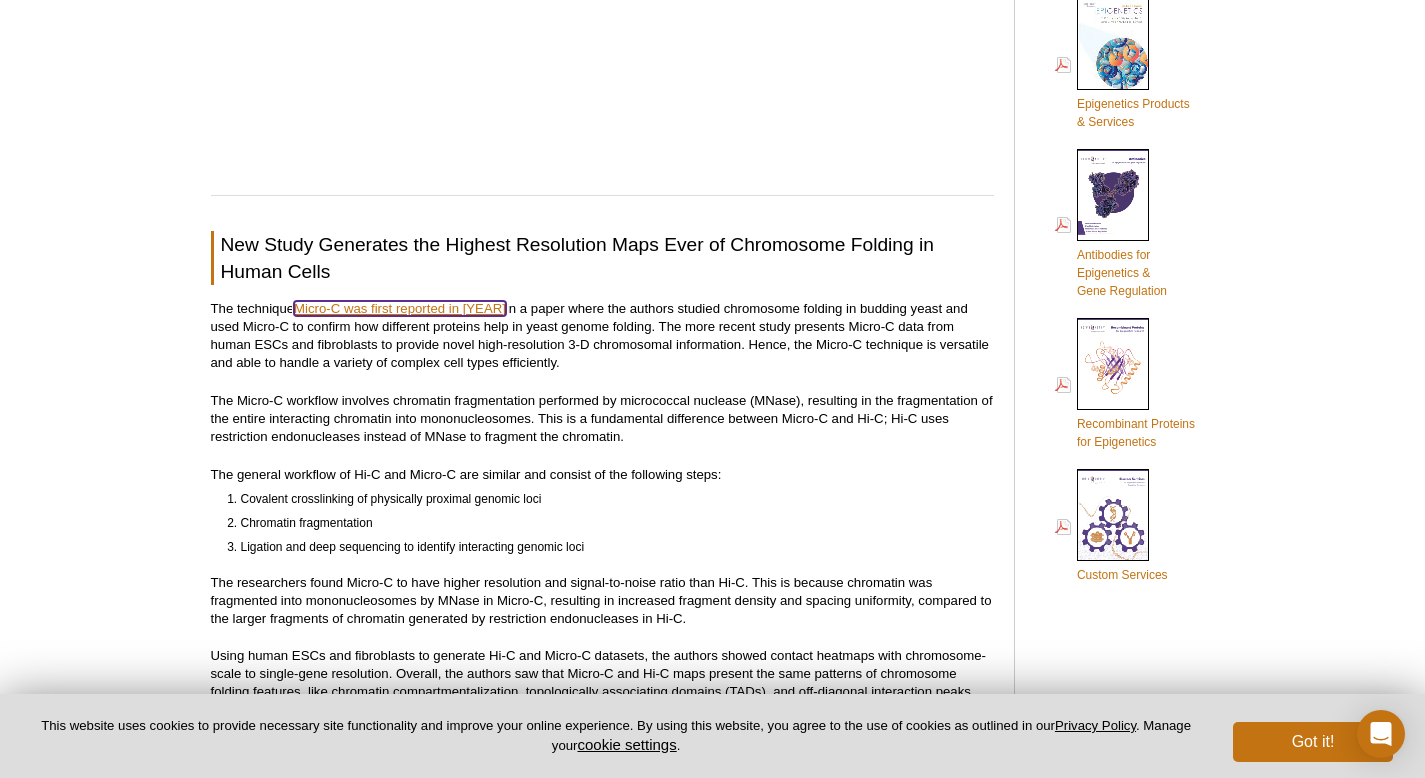 click on "Micro-C was first reported in [YEAR]" at bounding box center (400, 308) 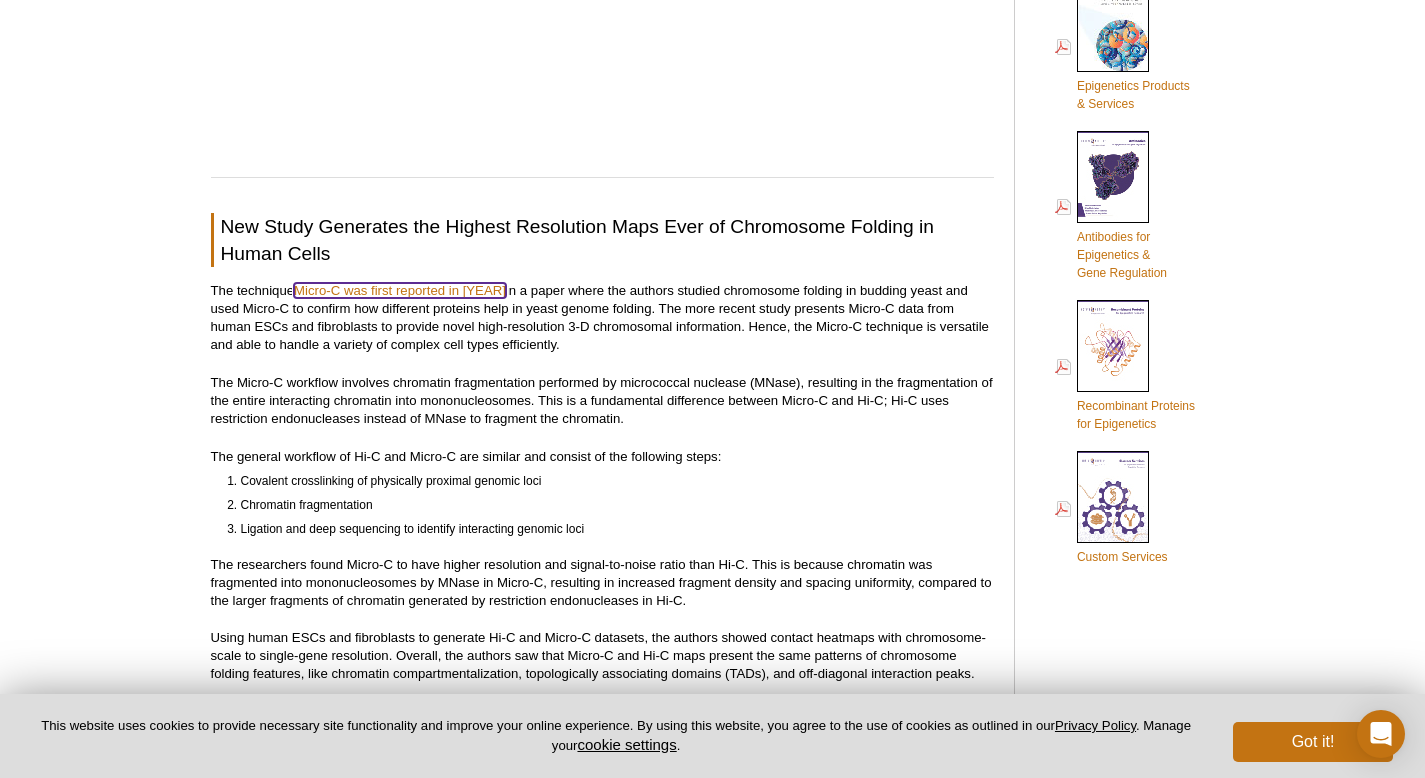 scroll, scrollTop: 1232, scrollLeft: 0, axis: vertical 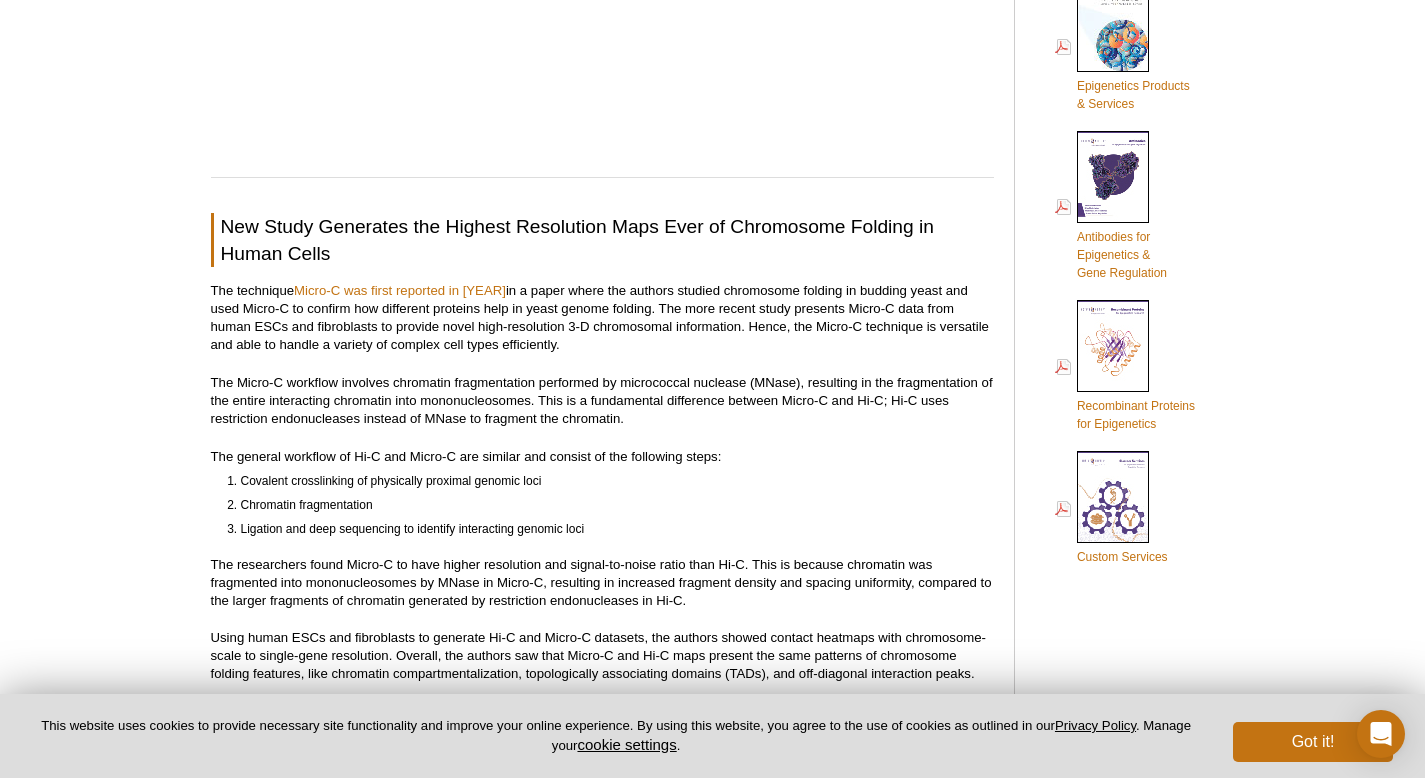 click on "The Micro-C workflow involves chromatin fragmentation performed by micrococcal nuclease (MNase), resulting in the fragmentation of the entire interacting chromatin into mononucleosomes. This is a fundamental difference between Micro-C and Hi-C; Hi-C uses restriction endonucleases instead of MNase to fragment the chromatin." at bounding box center (602, 401) 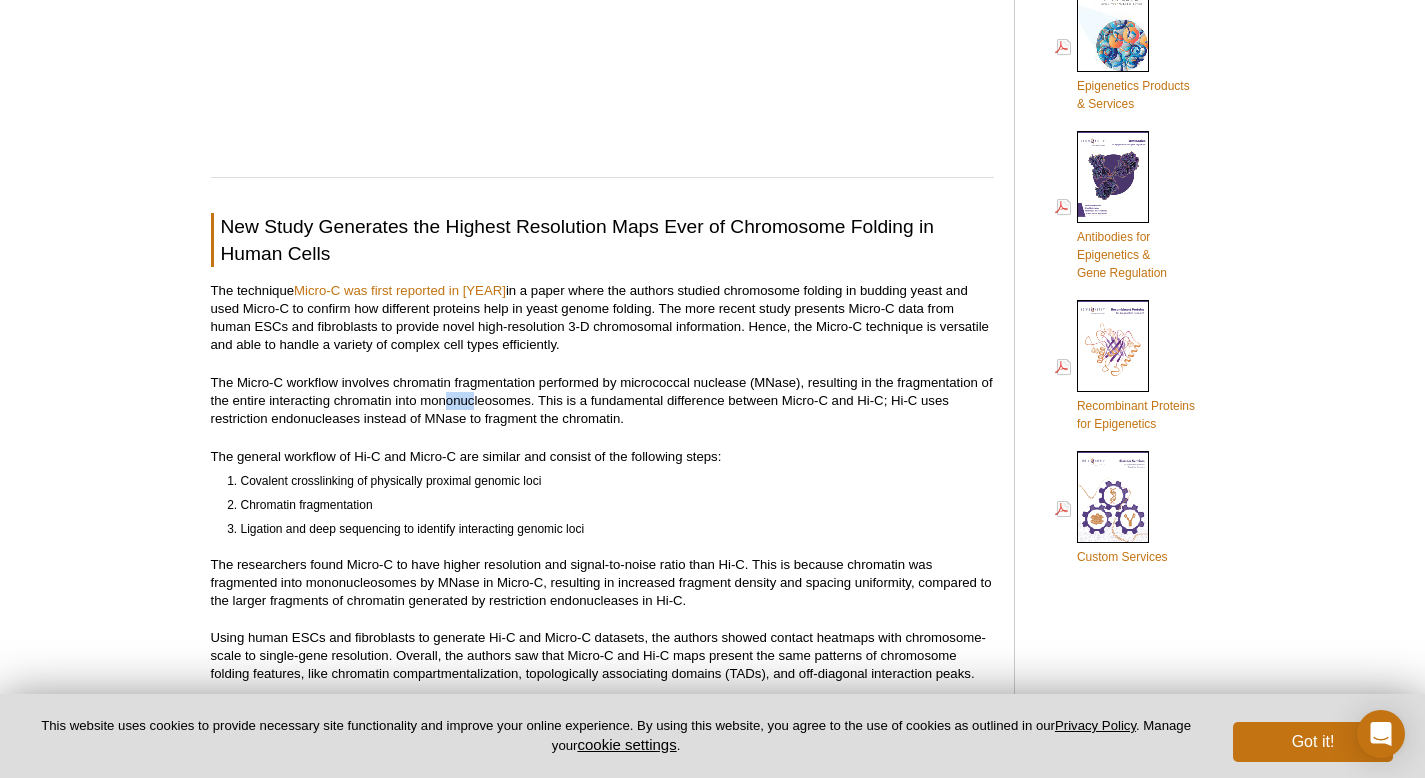 drag, startPoint x: 471, startPoint y: 403, endPoint x: 441, endPoint y: 403, distance: 30 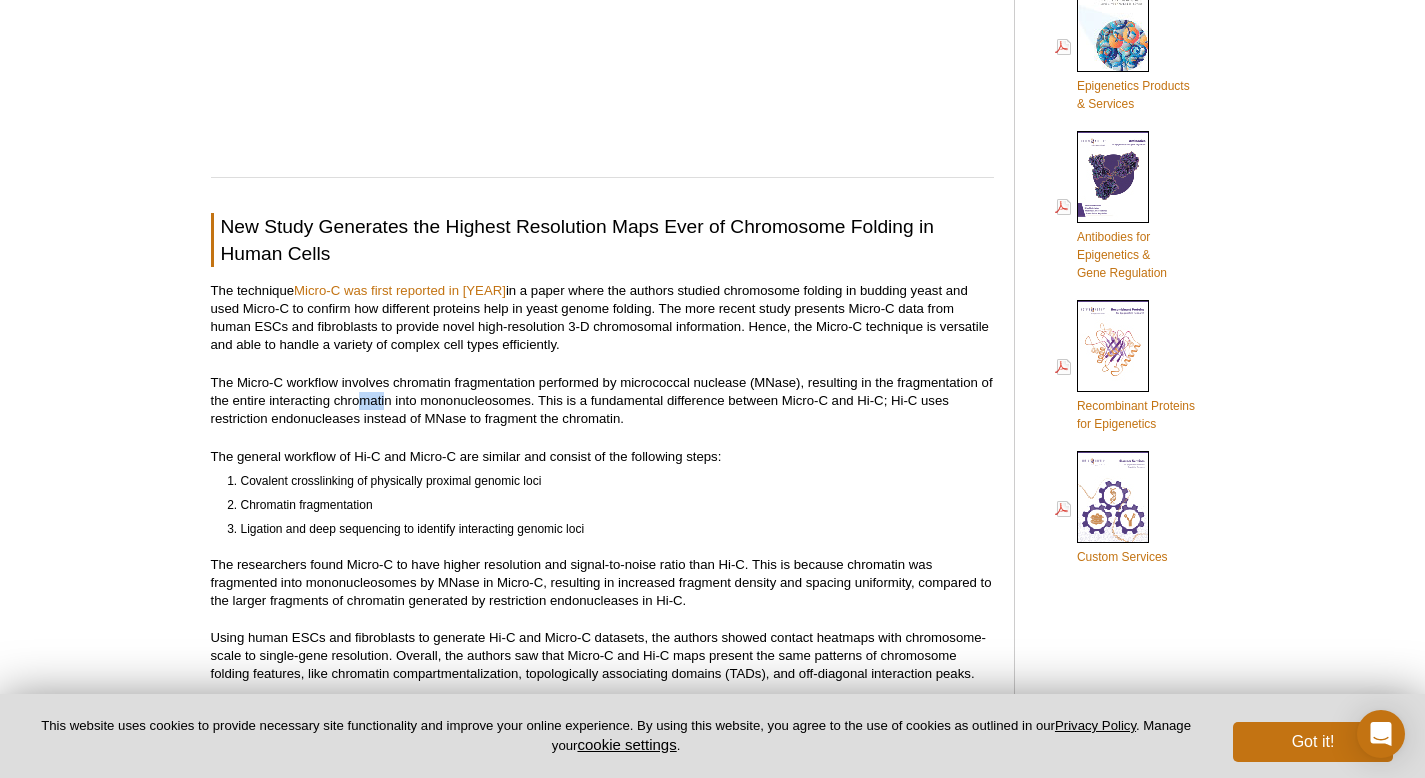 drag, startPoint x: 384, startPoint y: 399, endPoint x: 339, endPoint y: 397, distance: 45.044422 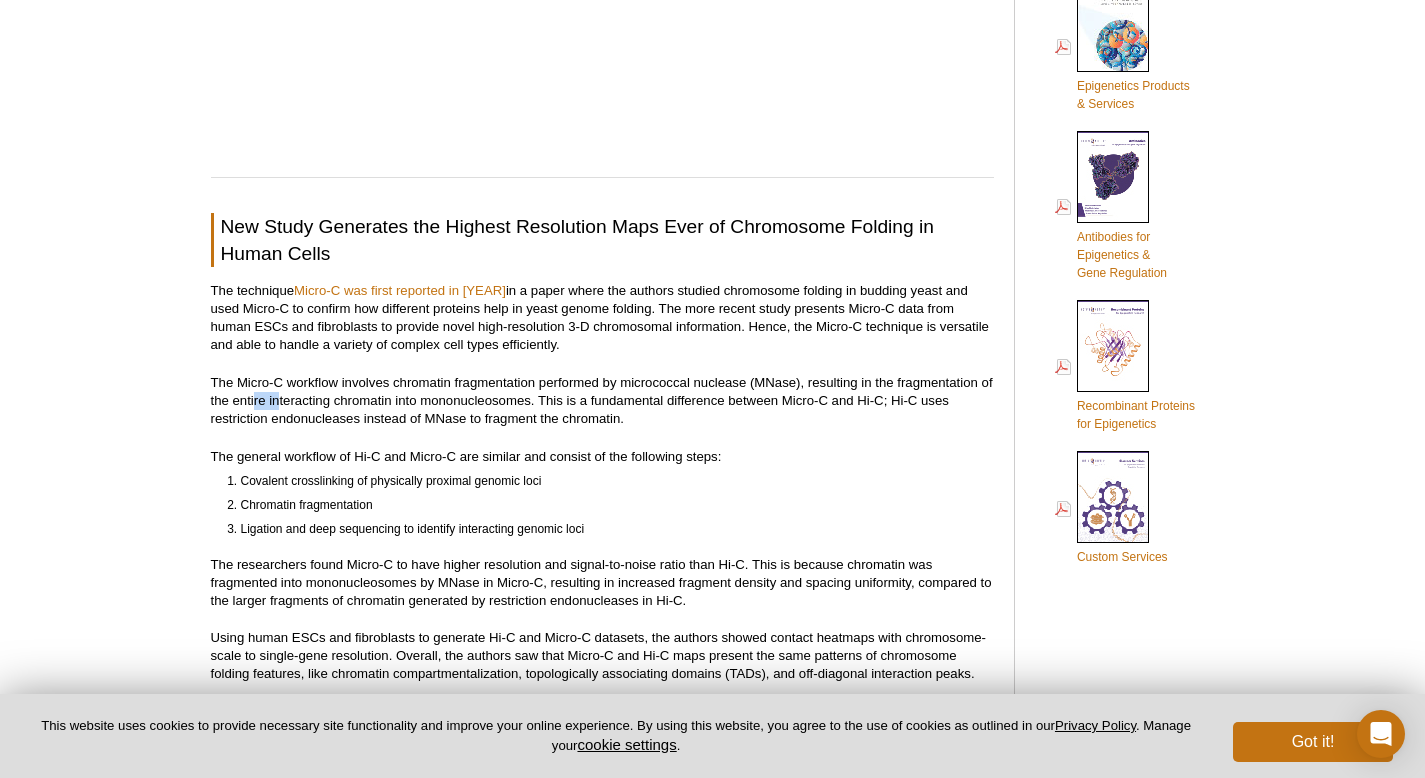drag, startPoint x: 254, startPoint y: 392, endPoint x: 338, endPoint y: 405, distance: 85 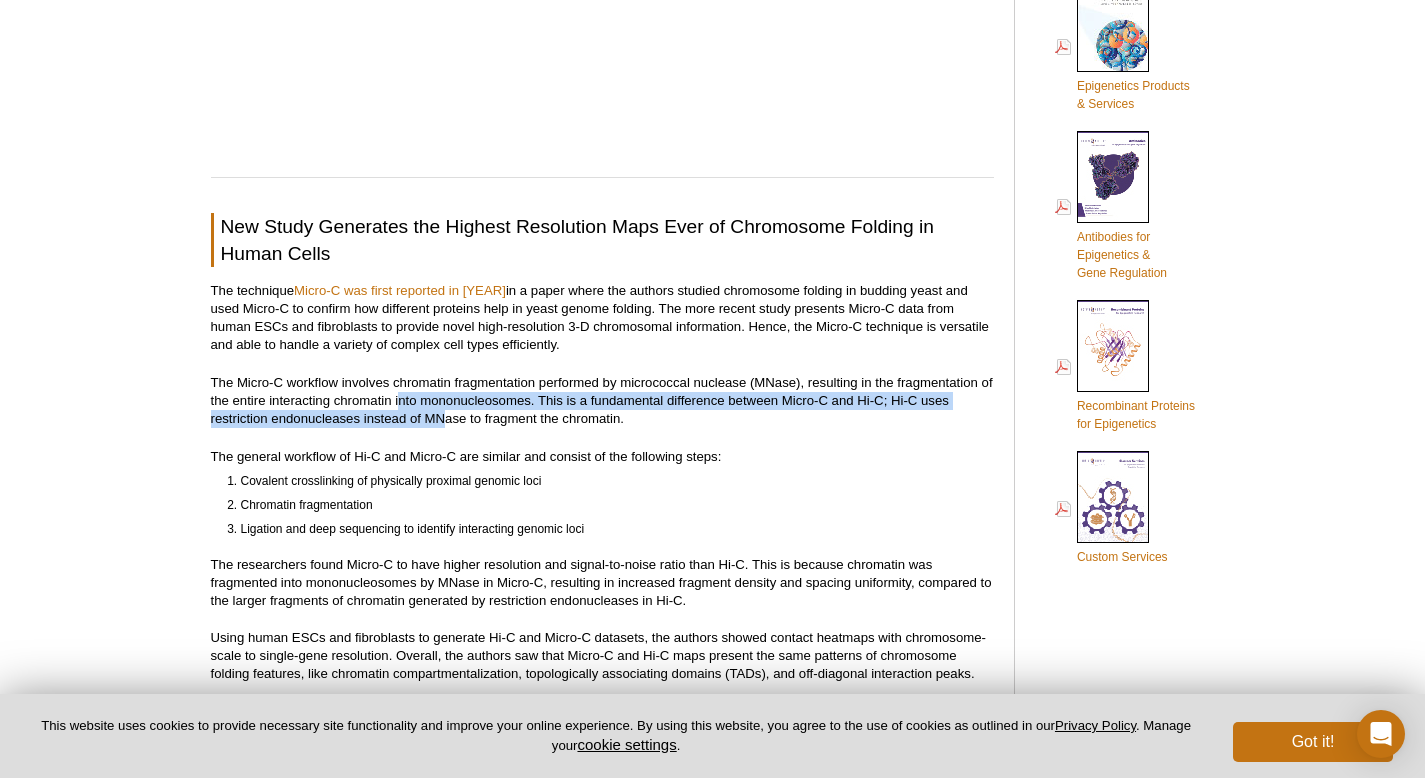 drag, startPoint x: 438, startPoint y: 410, endPoint x: 450, endPoint y: 411, distance: 12.0415945 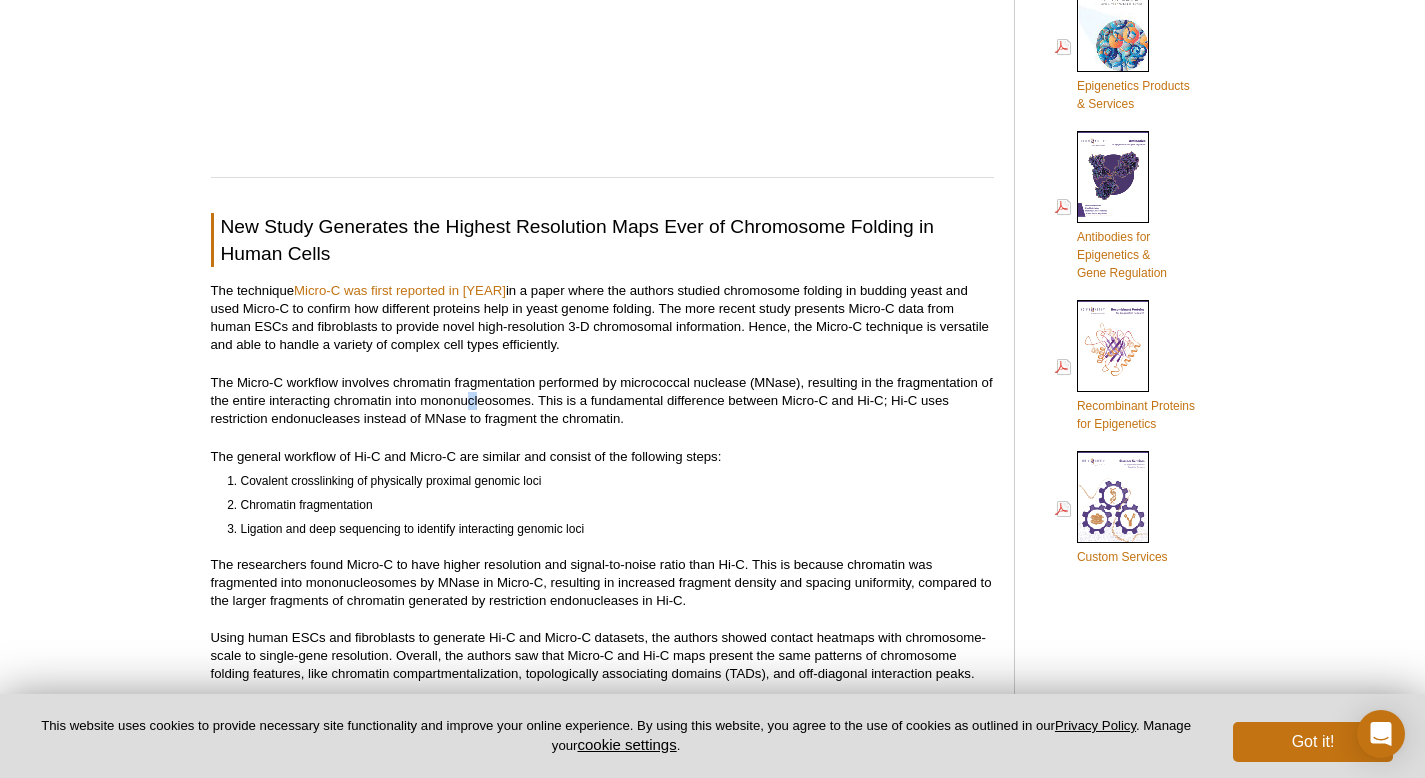 drag, startPoint x: 467, startPoint y: 404, endPoint x: 504, endPoint y: 402, distance: 37.054016 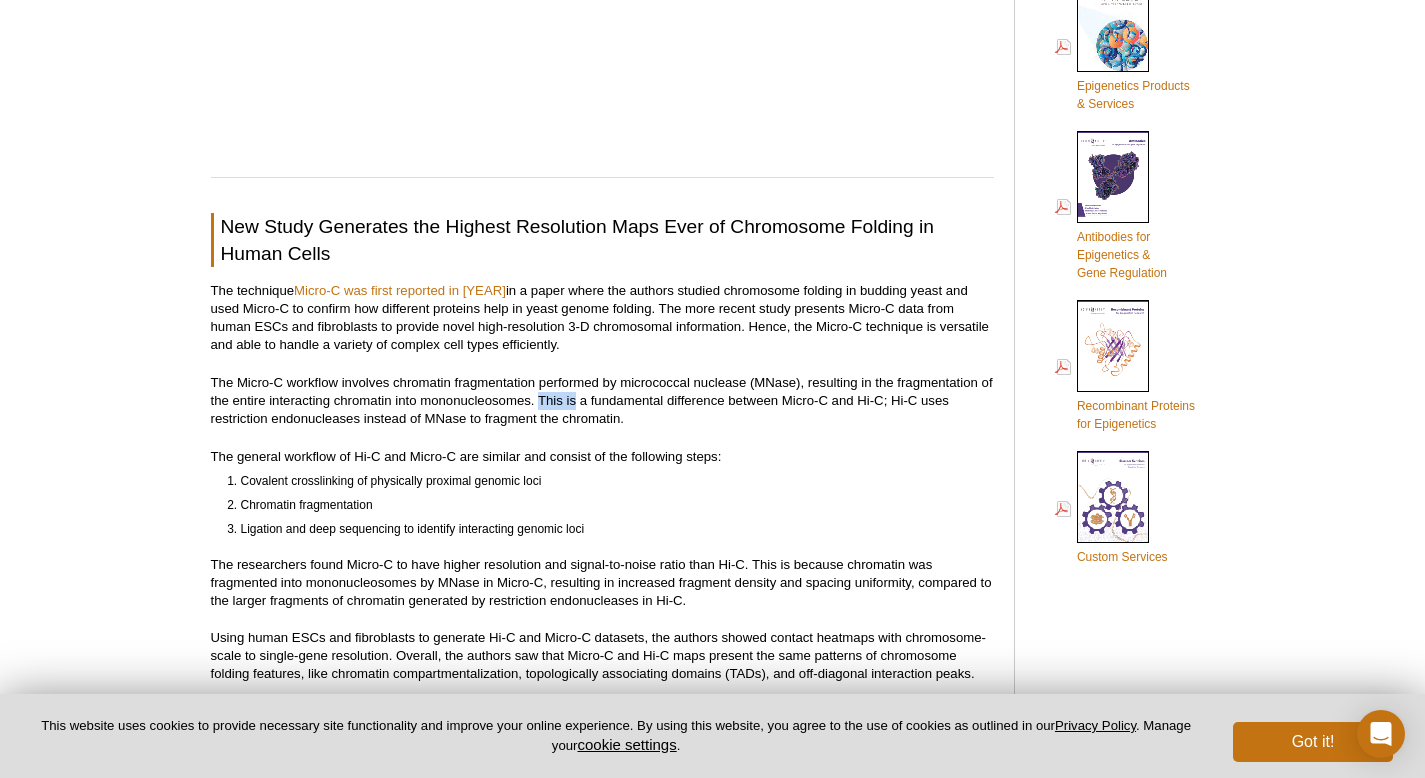 drag, startPoint x: 539, startPoint y: 395, endPoint x: 618, endPoint y: 404, distance: 79.51101 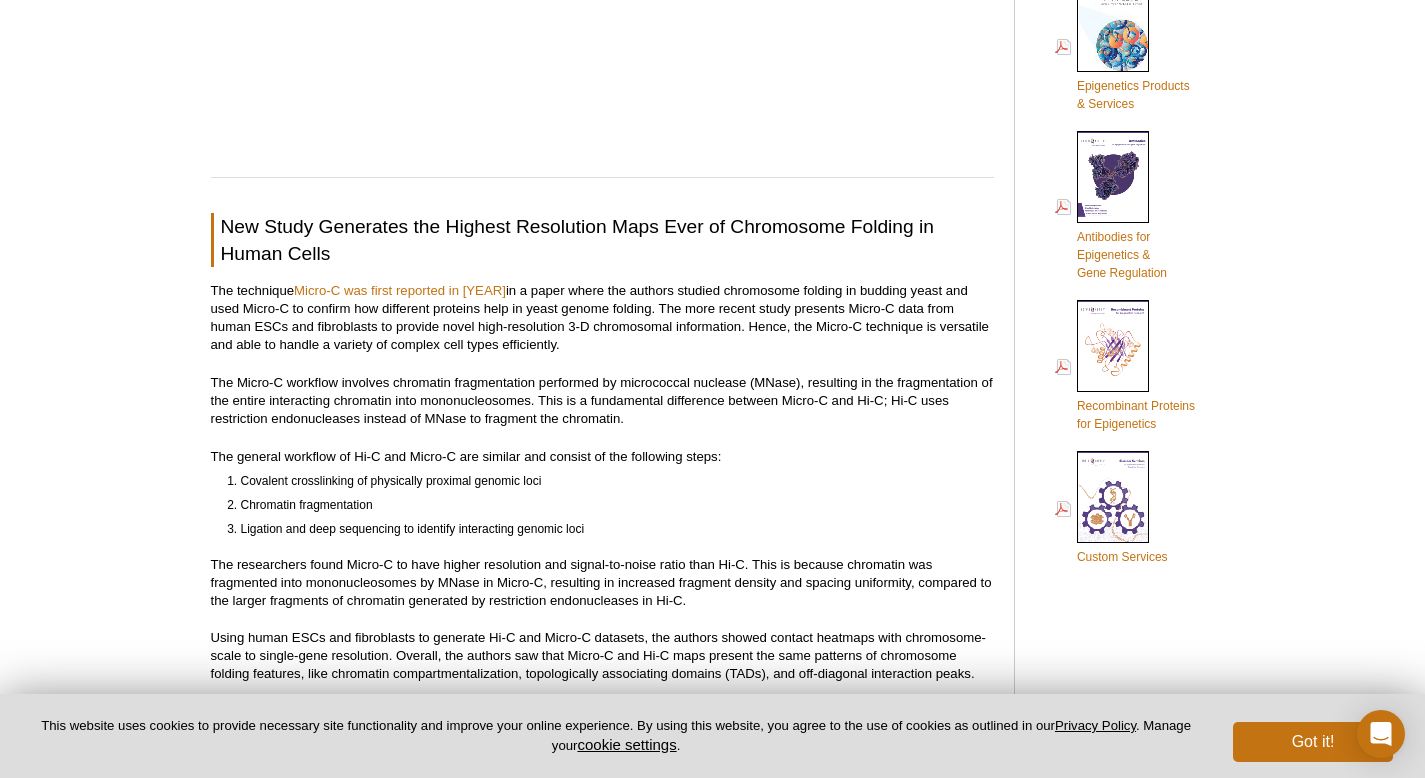 click on "The Micro-C workflow involves chromatin fragmentation performed by micrococcal nuclease (MNase), resulting in the fragmentation of the entire interacting chromatin into mononucleosomes. This is a fundamental difference between Micro-C and Hi-C; Hi-C uses restriction endonucleases instead of MNase to fragment the chromatin." at bounding box center [602, 401] 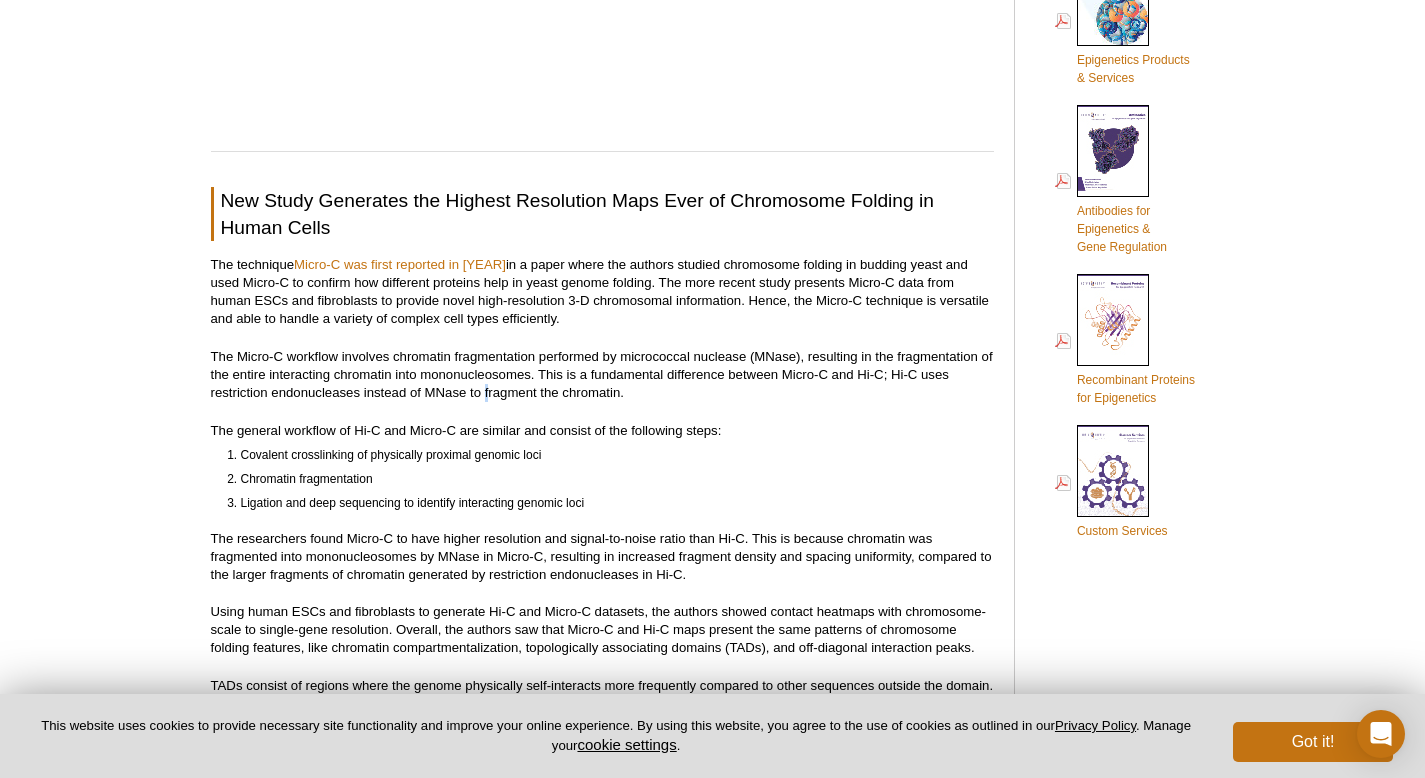 scroll, scrollTop: 1259, scrollLeft: 0, axis: vertical 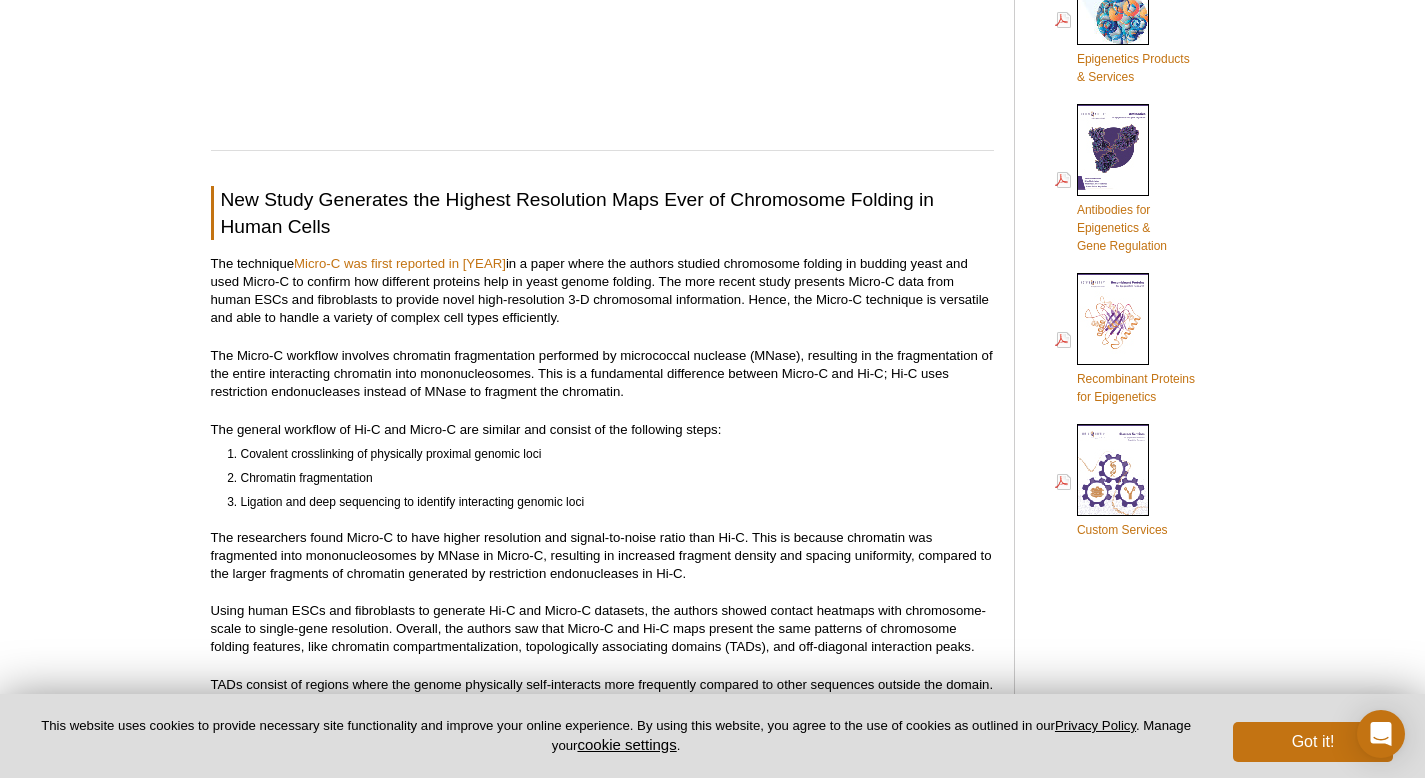 click on "The general workflow of Hi-C and Micro-C are similar and consist of the following steps:" at bounding box center [602, 430] 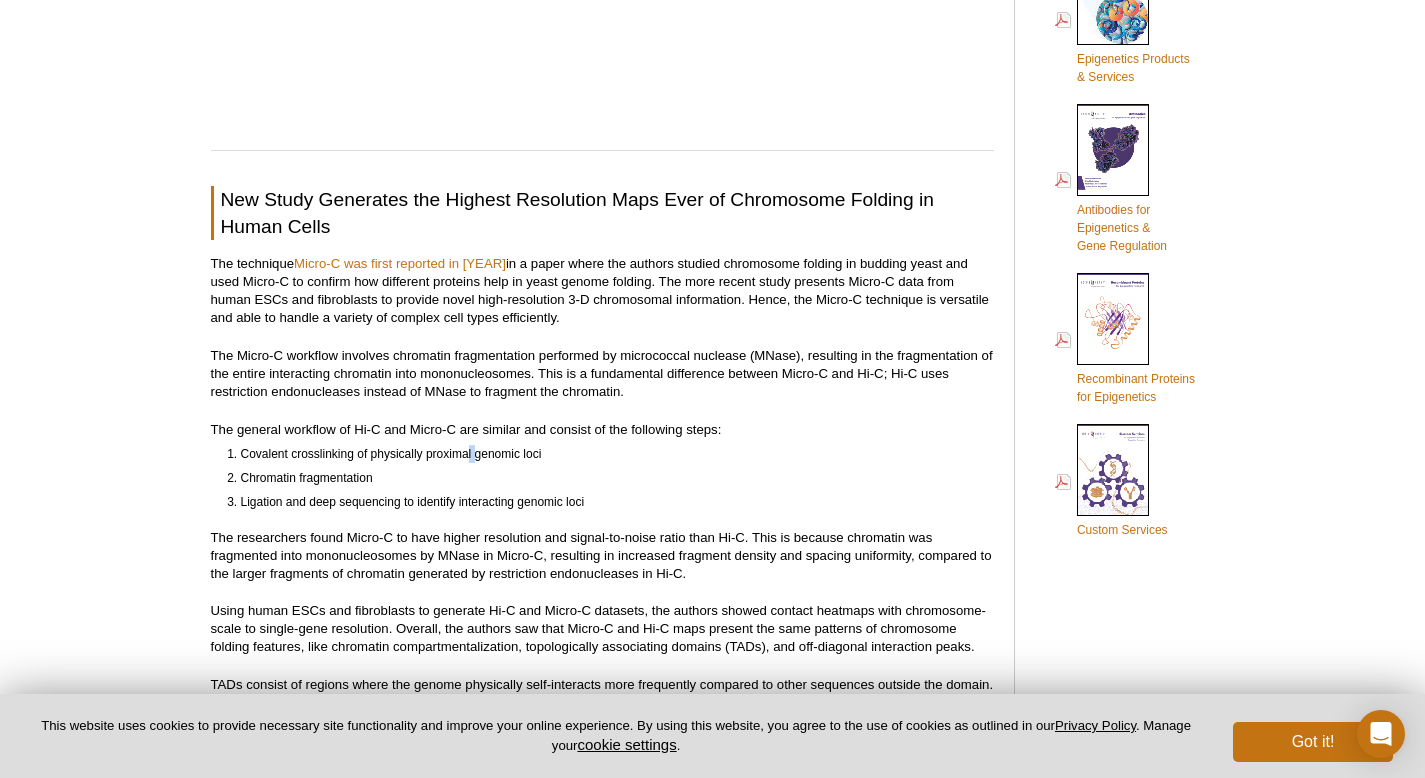 drag, startPoint x: 474, startPoint y: 455, endPoint x: 464, endPoint y: 457, distance: 10.198039 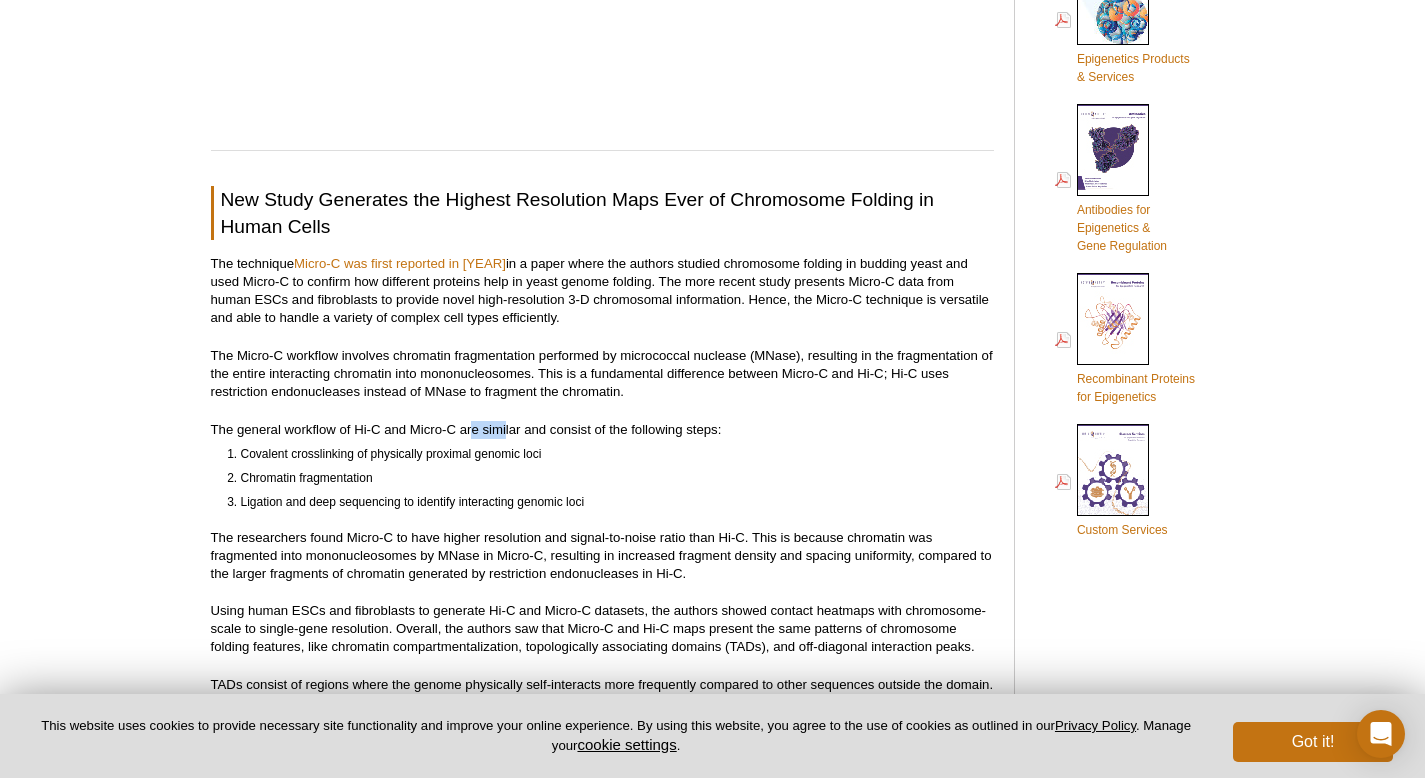 drag, startPoint x: 472, startPoint y: 435, endPoint x: 528, endPoint y: 432, distance: 56.0803 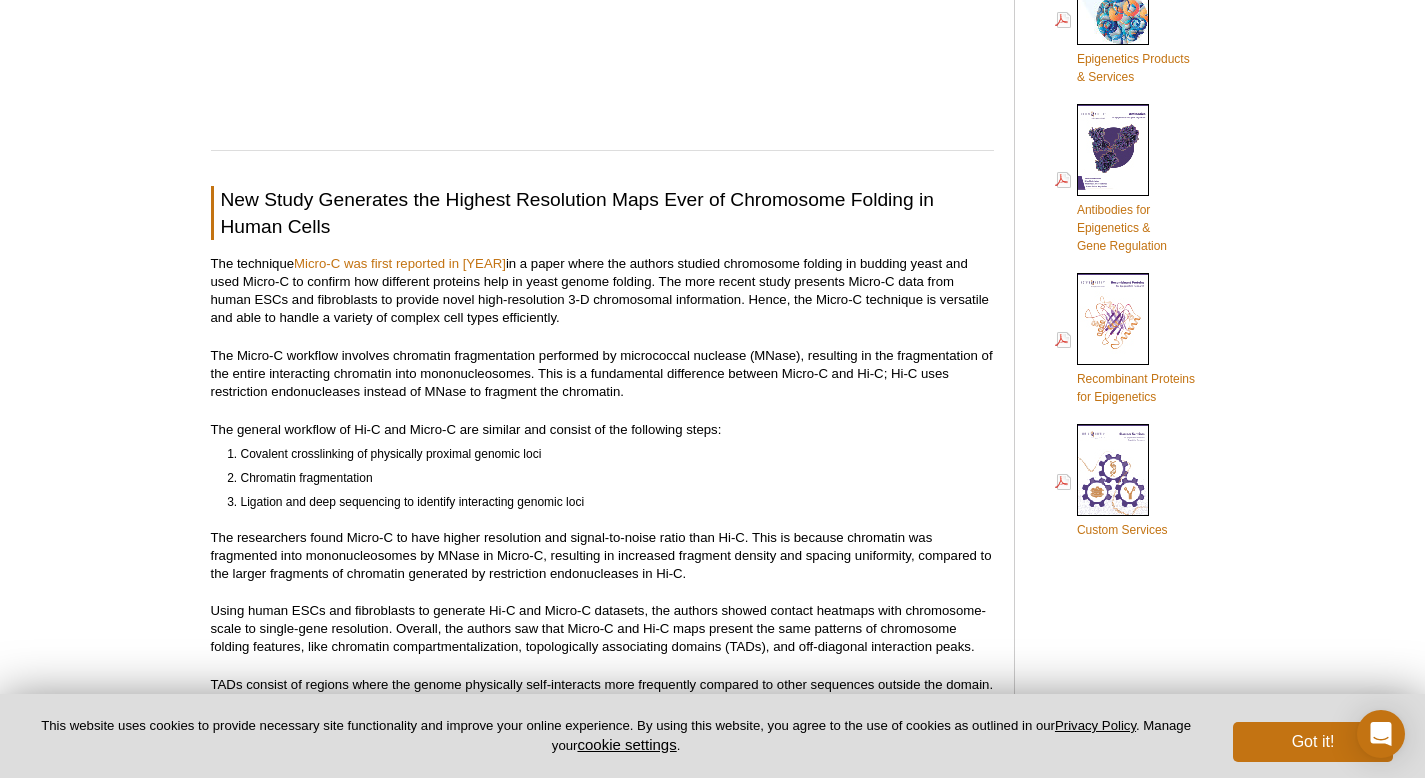 drag, startPoint x: 532, startPoint y: 432, endPoint x: 542, endPoint y: 431, distance: 10.049875 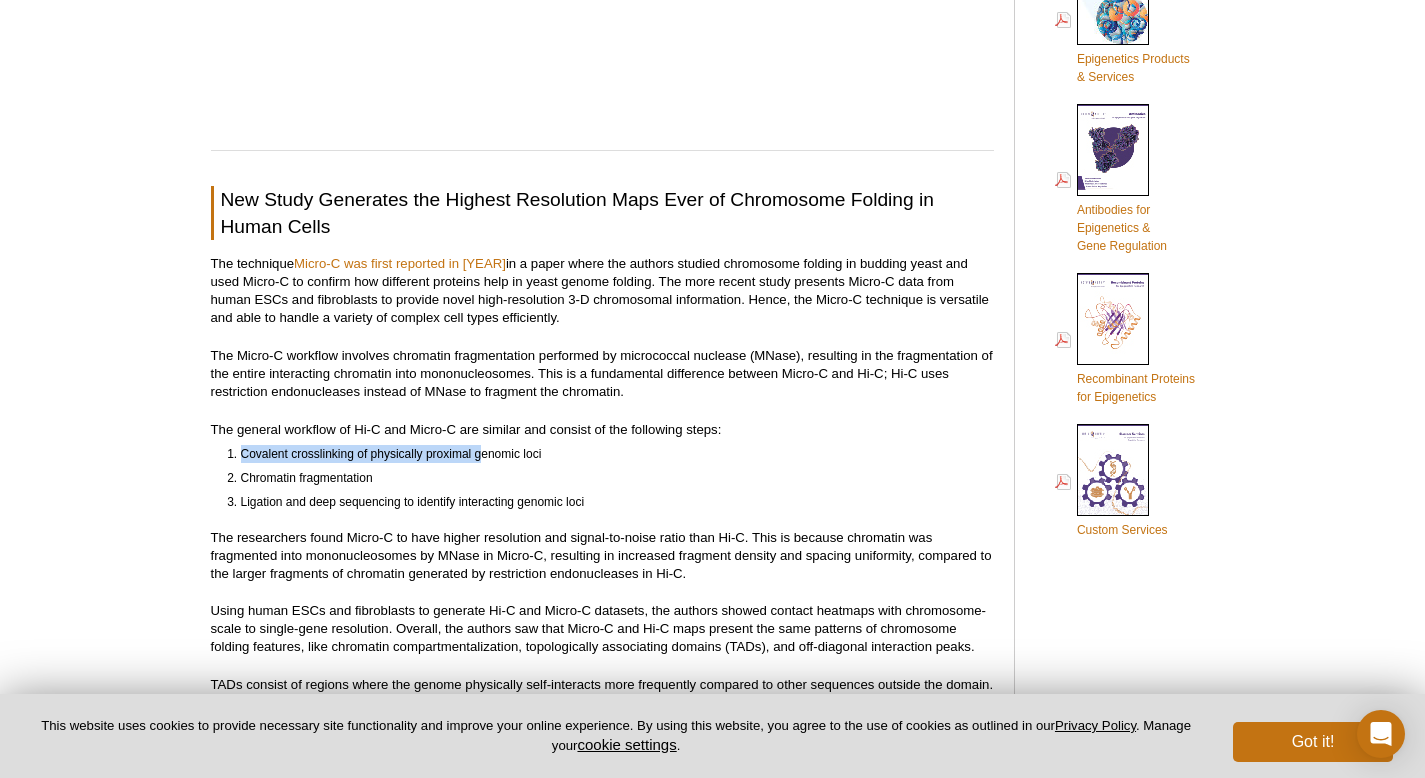 drag, startPoint x: 480, startPoint y: 446, endPoint x: 360, endPoint y: 437, distance: 120.33703 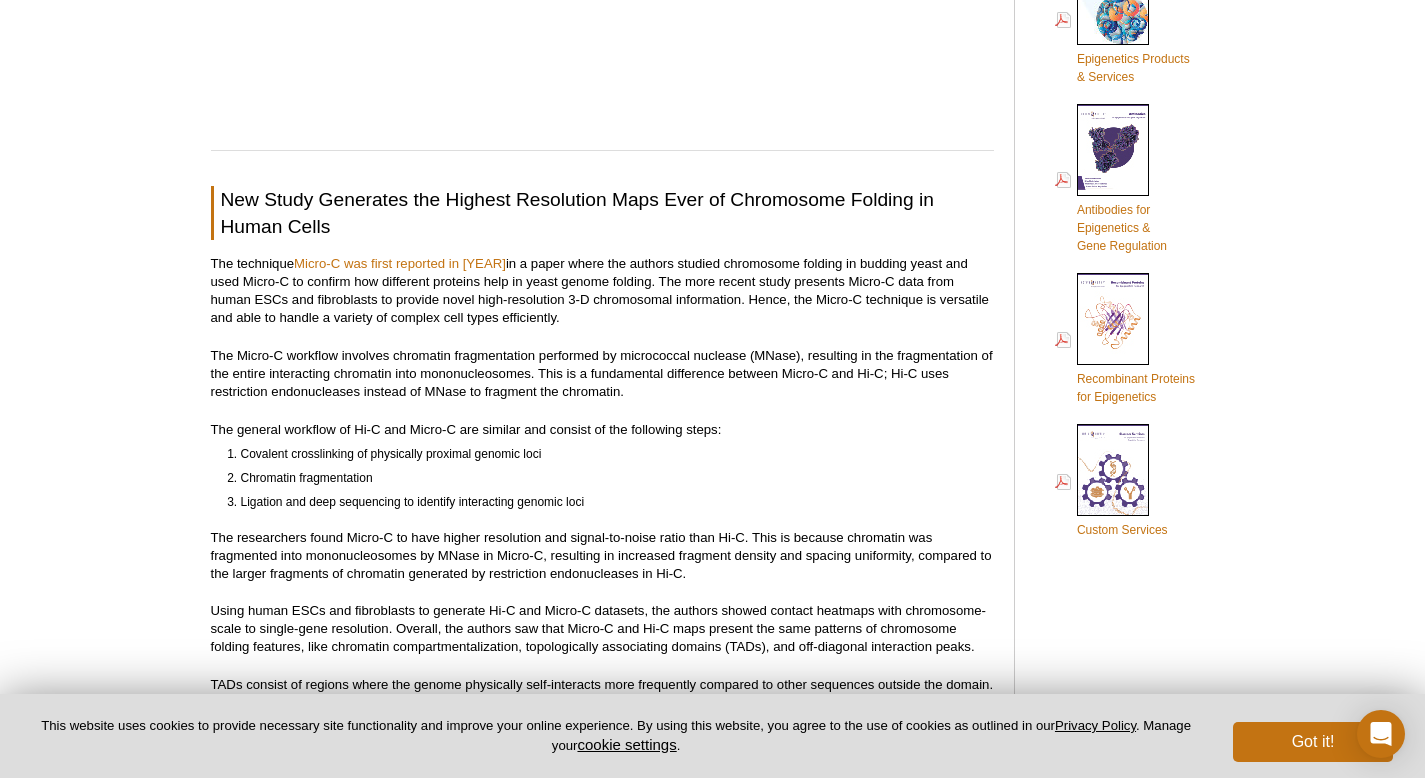 click on "Chromatin fragmentation" at bounding box center [608, 478] 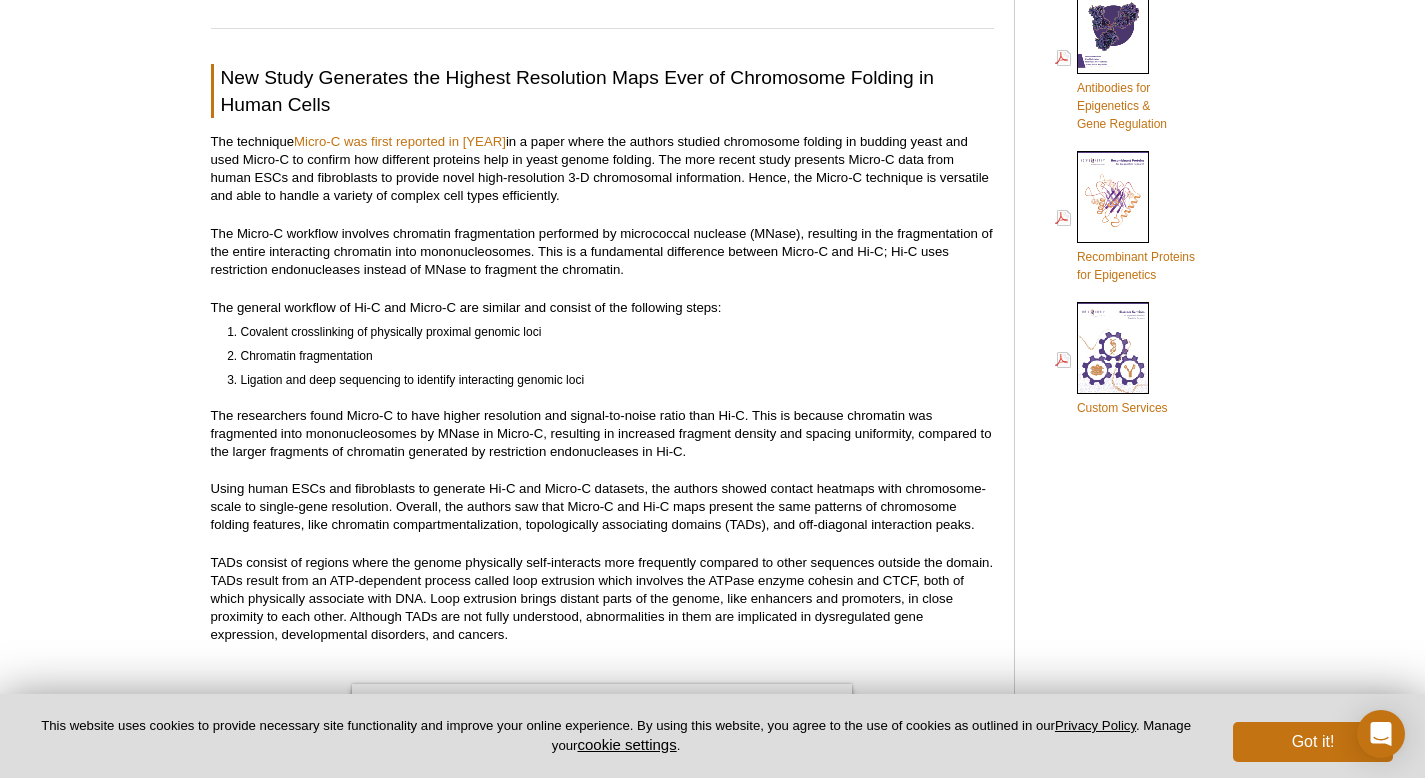 scroll, scrollTop: 1398, scrollLeft: 0, axis: vertical 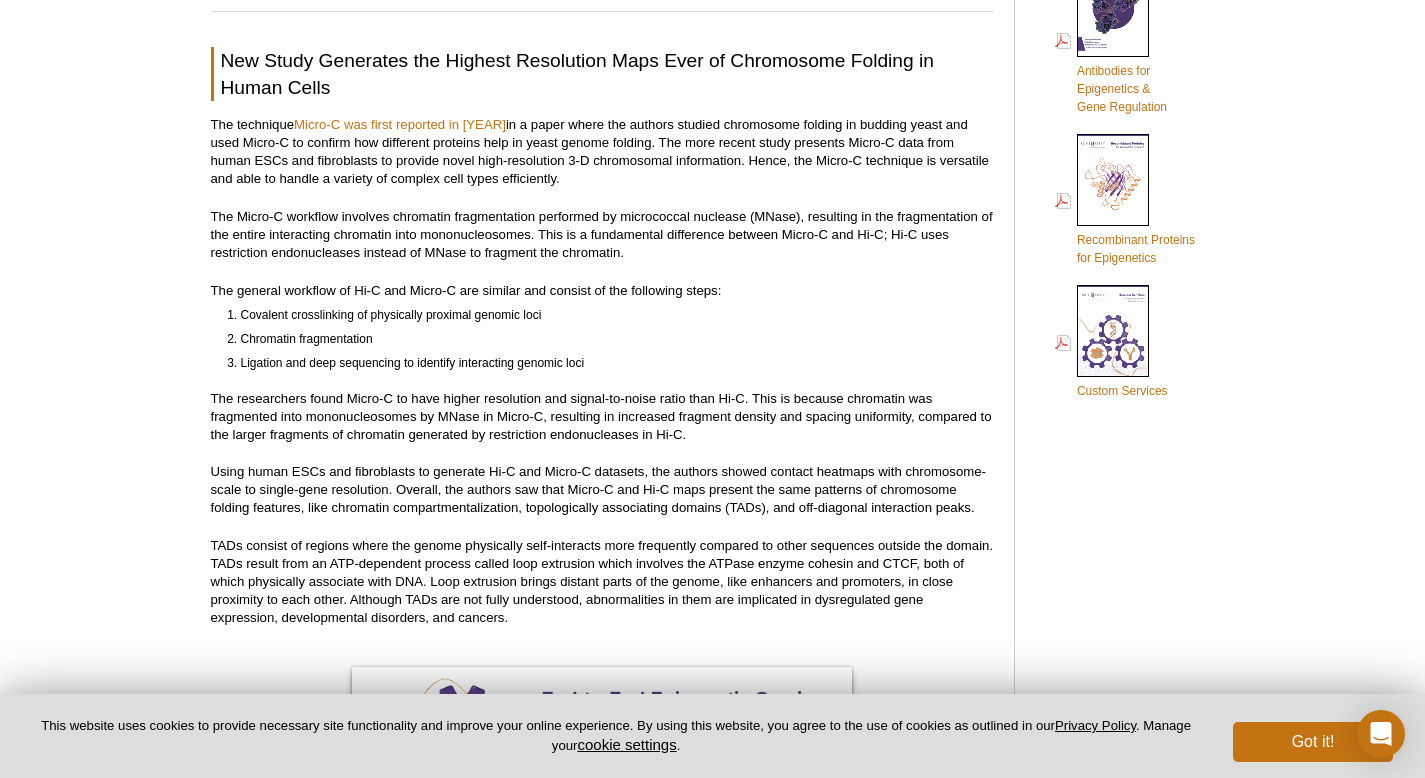 drag, startPoint x: 577, startPoint y: 405, endPoint x: 604, endPoint y: 404, distance: 27.018513 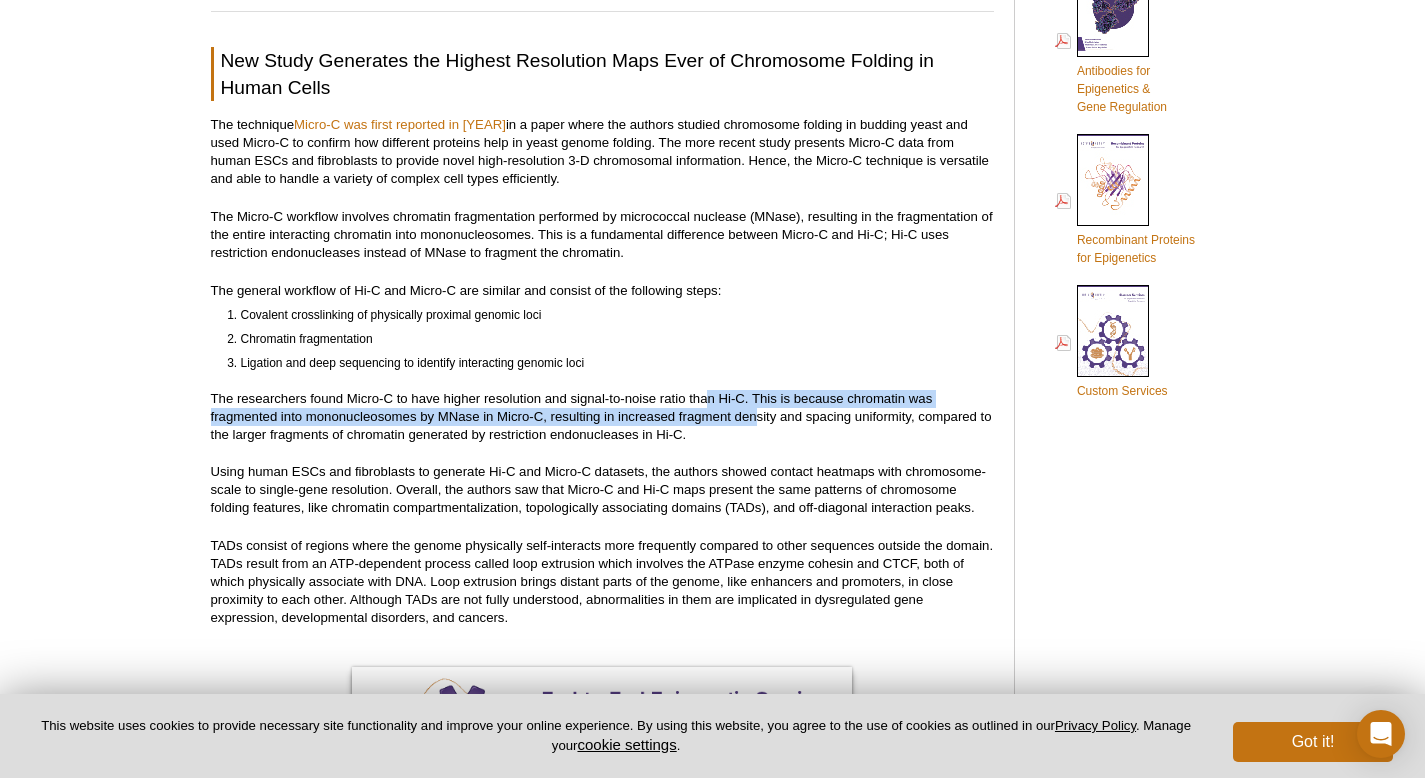 drag, startPoint x: 714, startPoint y: 404, endPoint x: 794, endPoint y: 419, distance: 81.394104 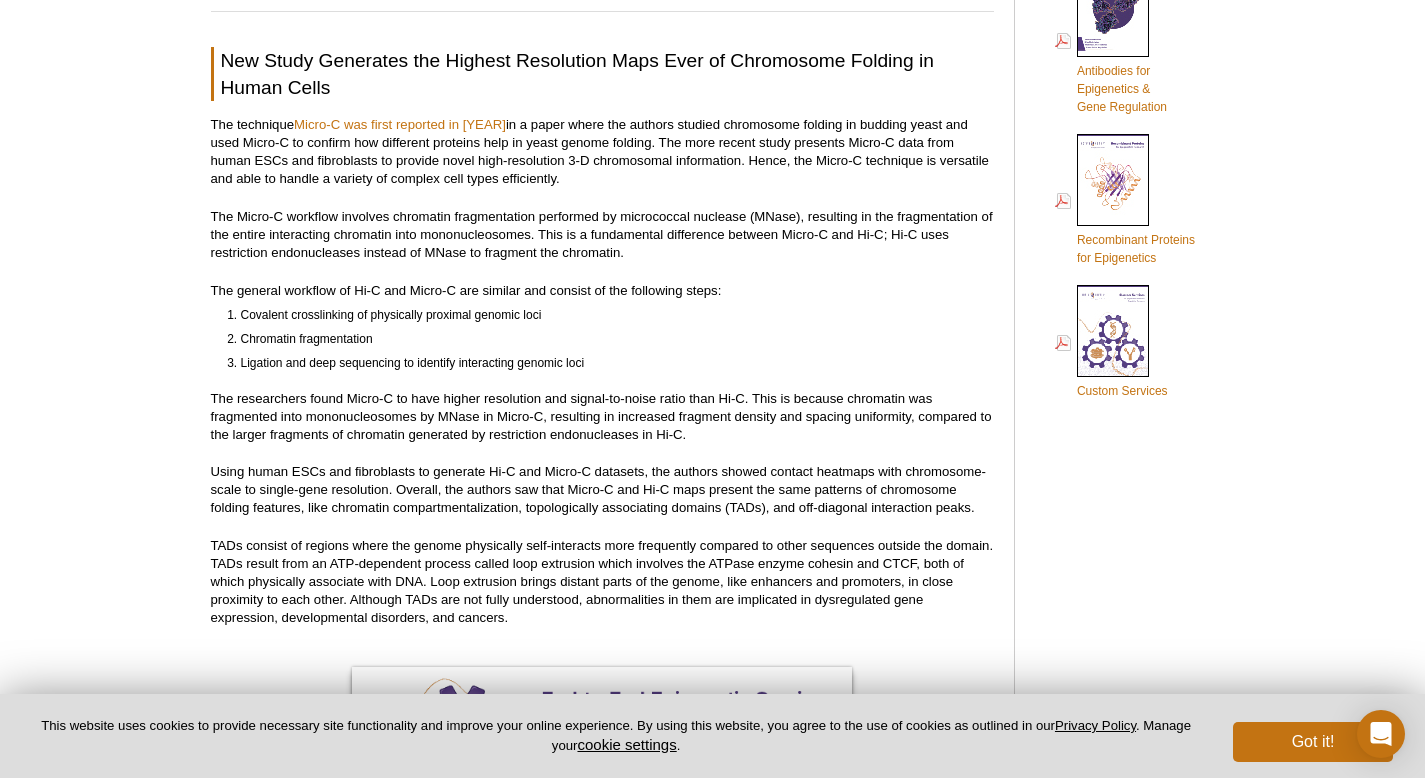 click on "The researchers found Micro-C to have higher resolution and signal-to-noise ratio than Hi-C. This is because chromatin was fragmented into mononucleosomes by MNase in Micro-C, resulting in increased fragment density and spacing uniformity, compared to the larger fragments of chromatin generated by restriction endonucleases in Hi-C." at bounding box center [602, 417] 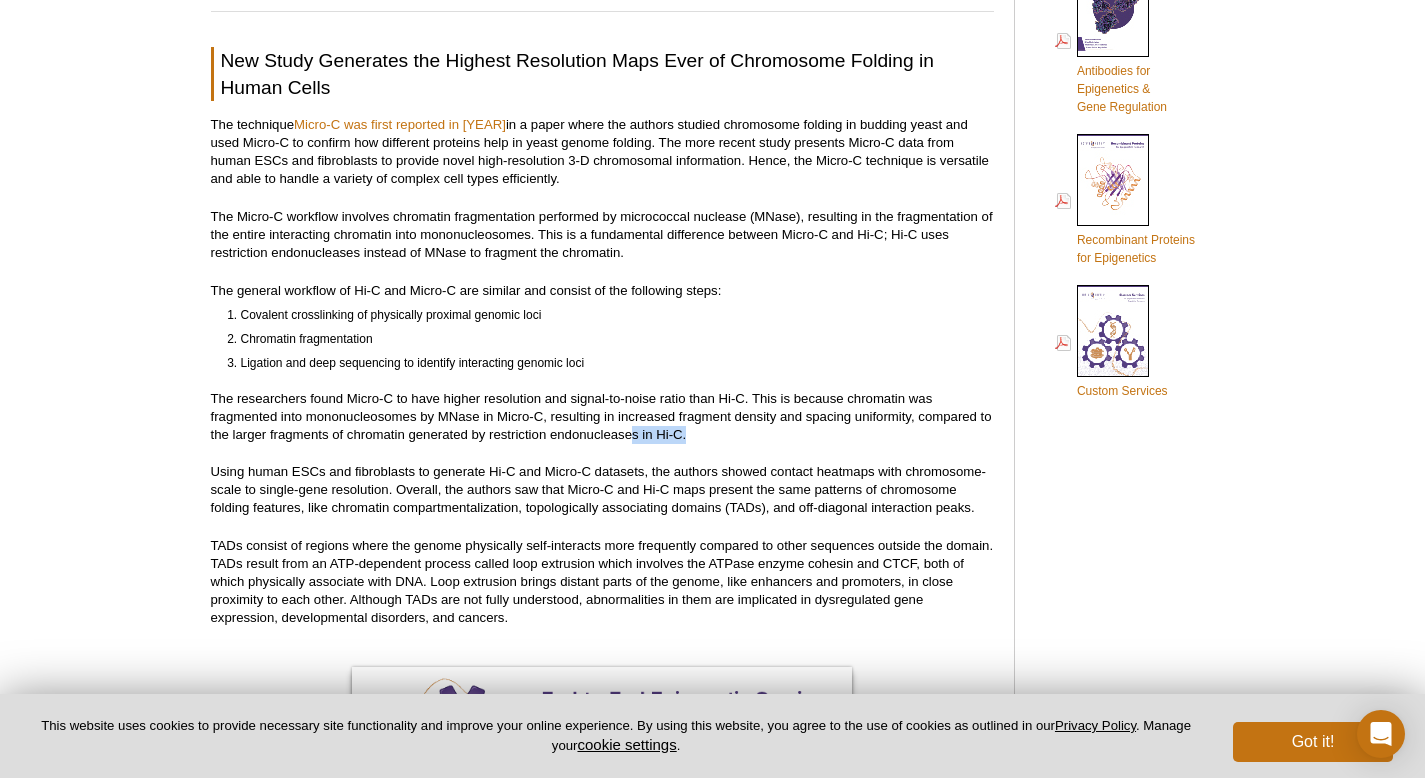 drag, startPoint x: 677, startPoint y: 424, endPoint x: 633, endPoint y: 425, distance: 44.011364 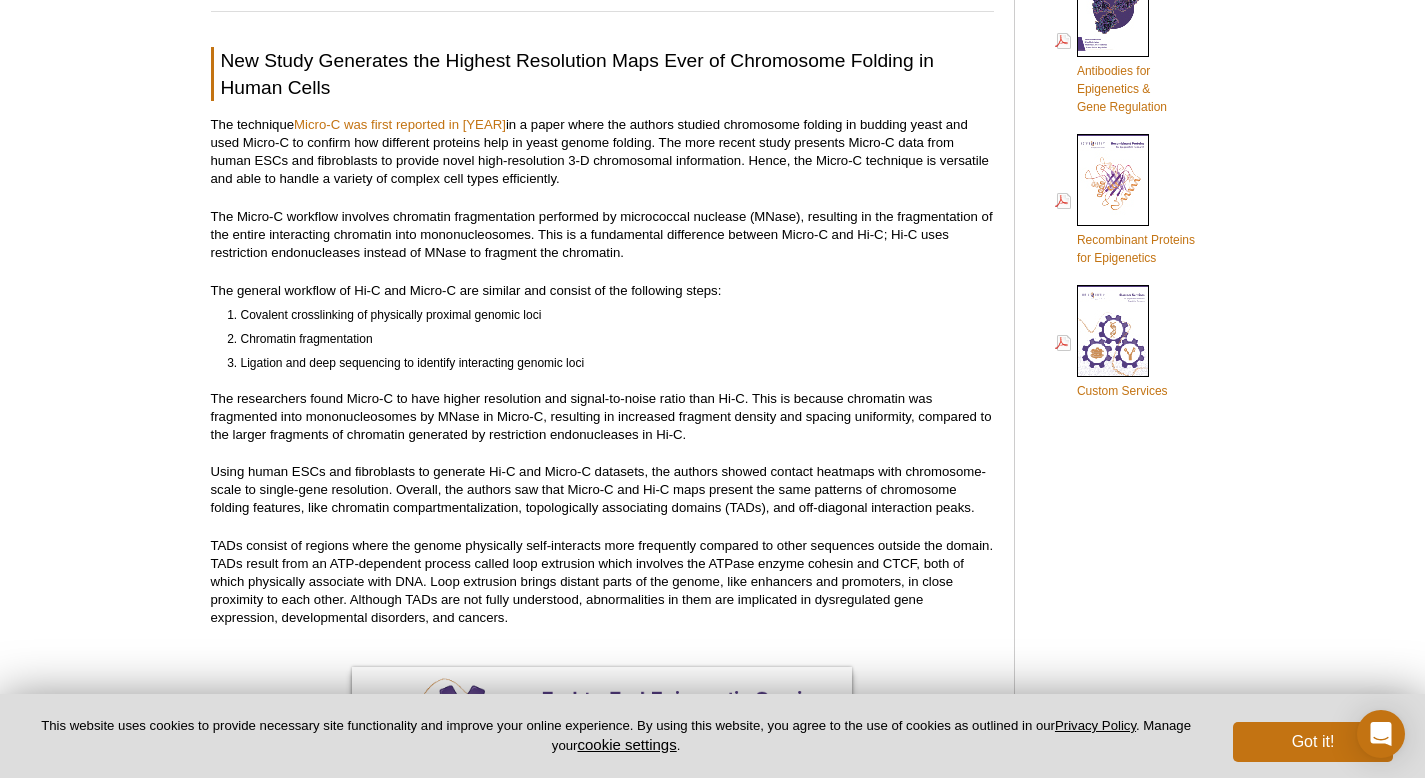 click on "The researchers found Micro-C to have higher resolution and signal-to-noise ratio than Hi-C. This is because chromatin was fragmented into mononucleosomes by MNase in Micro-C, resulting in increased fragment density and spacing uniformity, compared to the larger fragments of chromatin generated by restriction endonucleases in Hi-C." at bounding box center (602, 417) 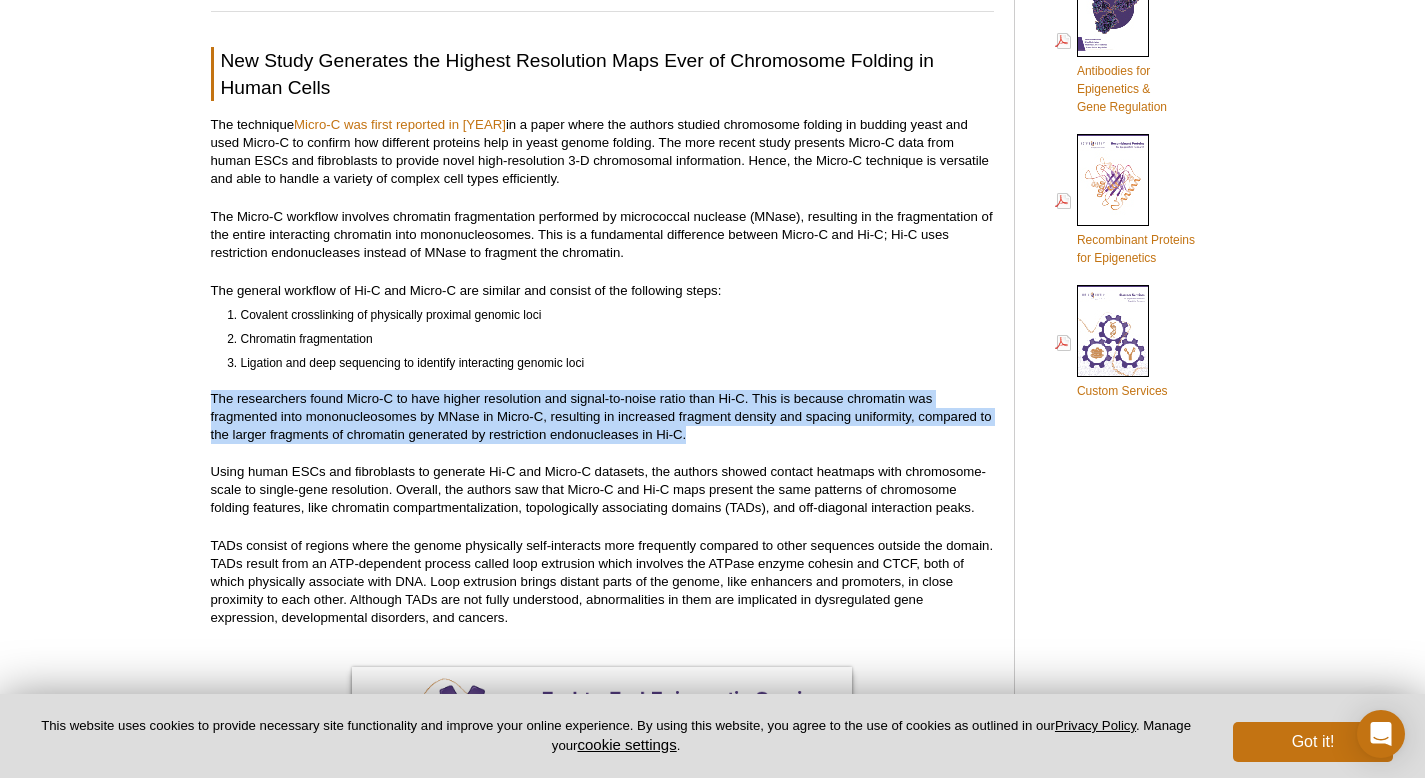 drag, startPoint x: 696, startPoint y: 435, endPoint x: 210, endPoint y: 395, distance: 487.6433 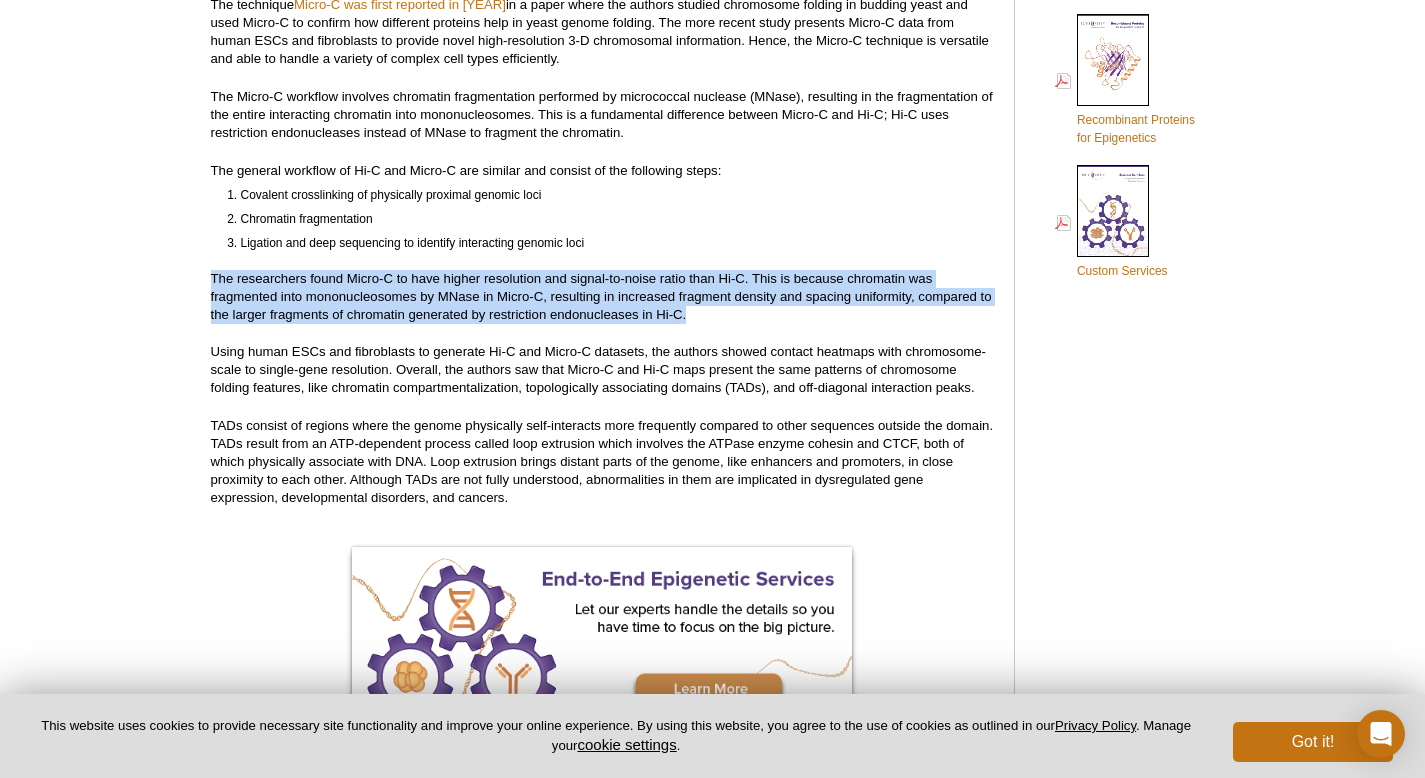 scroll, scrollTop: 1107, scrollLeft: 0, axis: vertical 